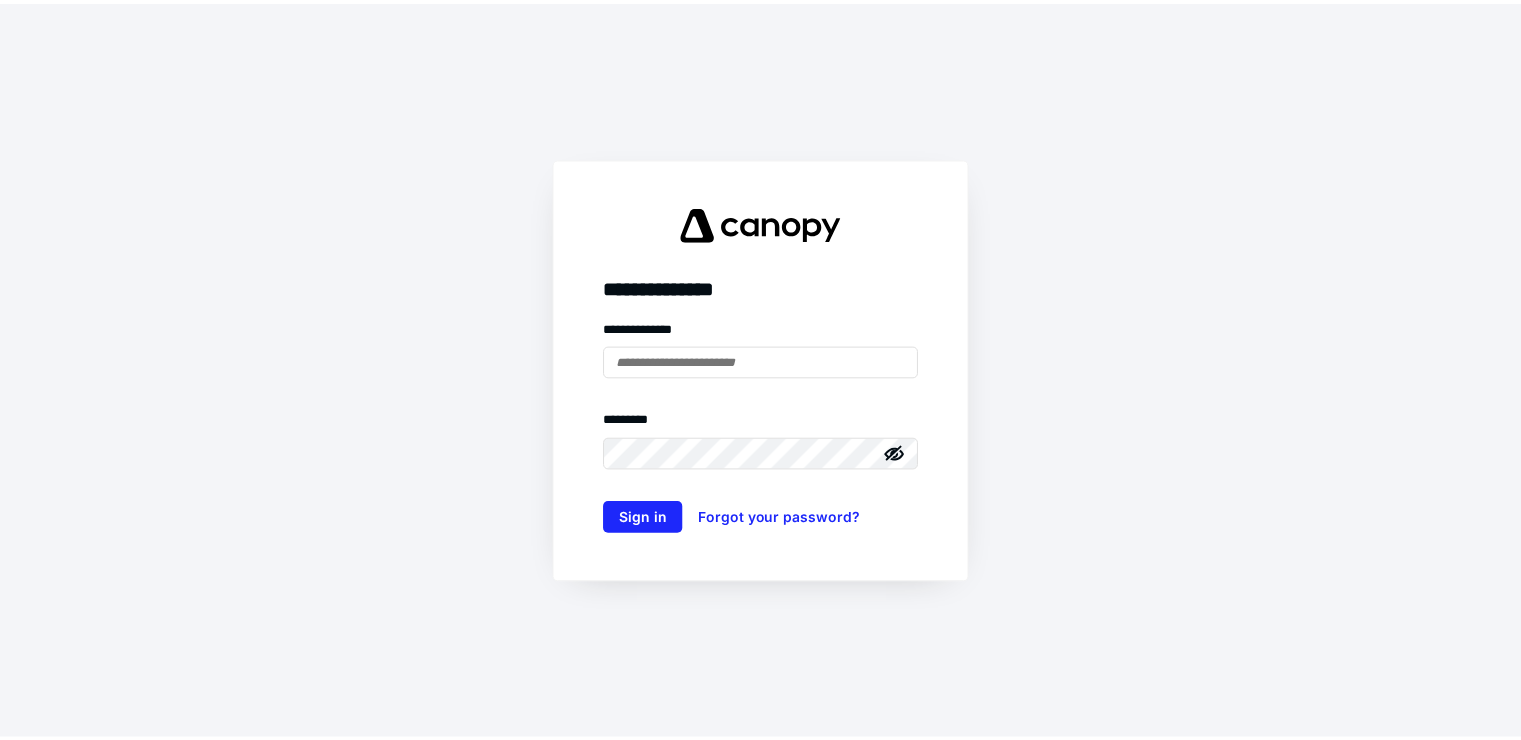 scroll, scrollTop: 0, scrollLeft: 0, axis: both 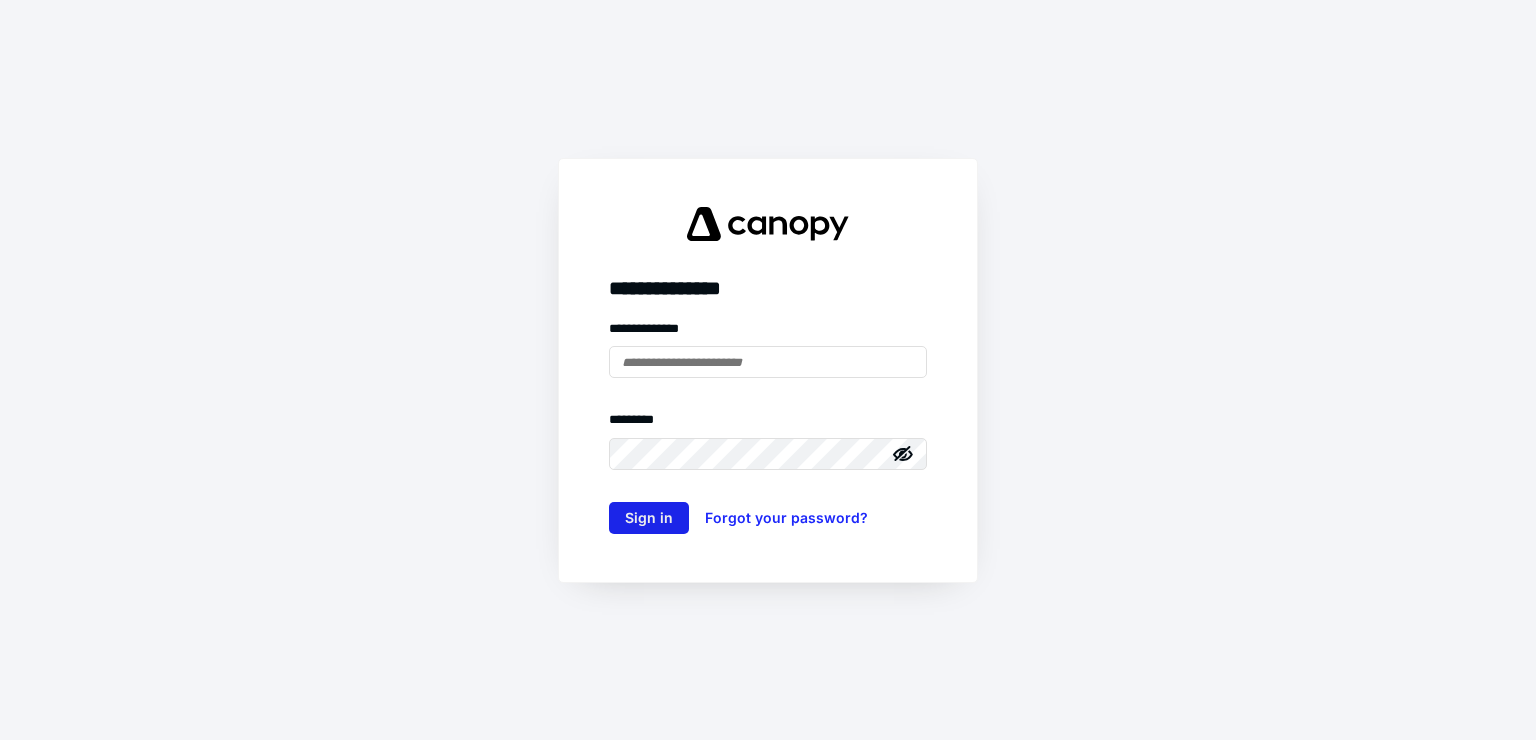 type on "**********" 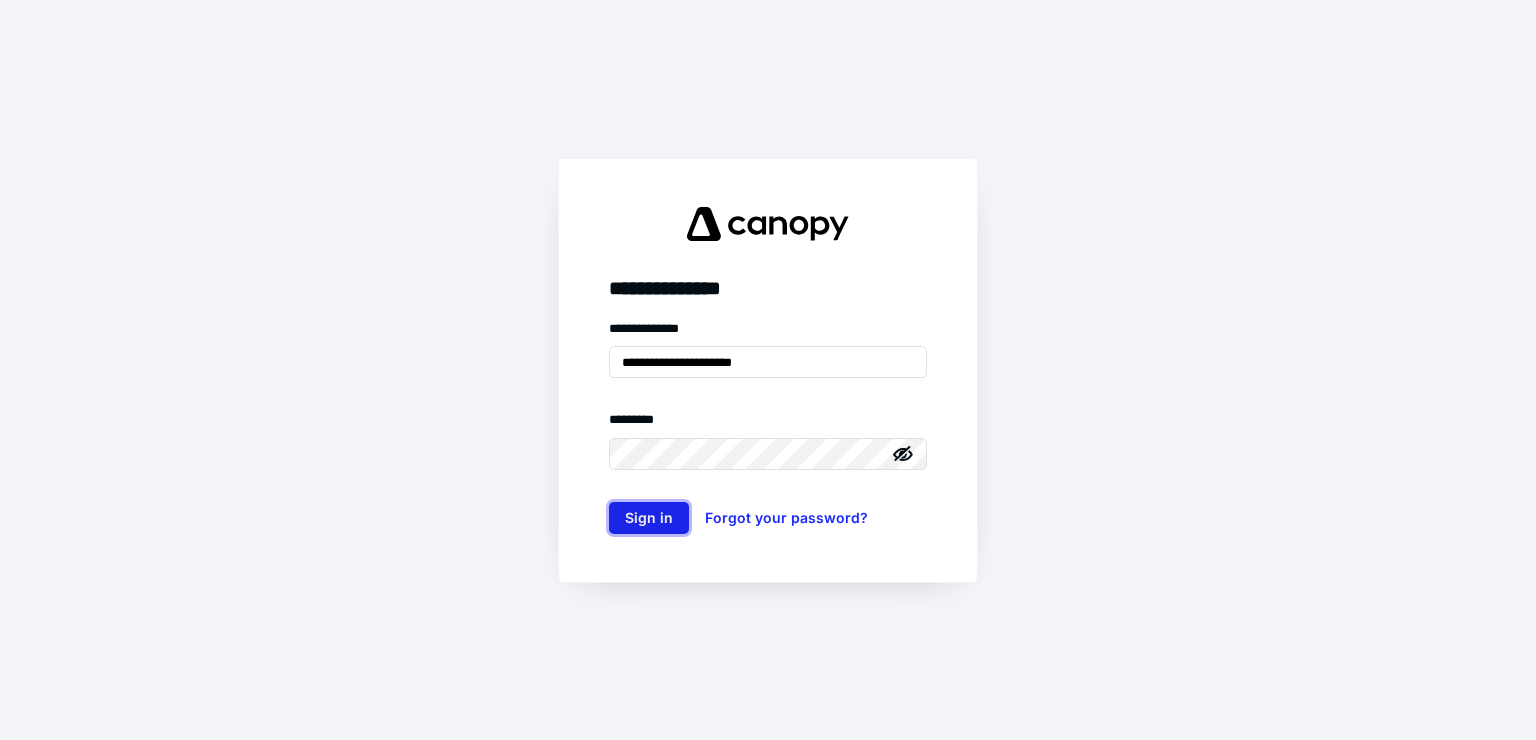 click on "Sign in" at bounding box center (649, 518) 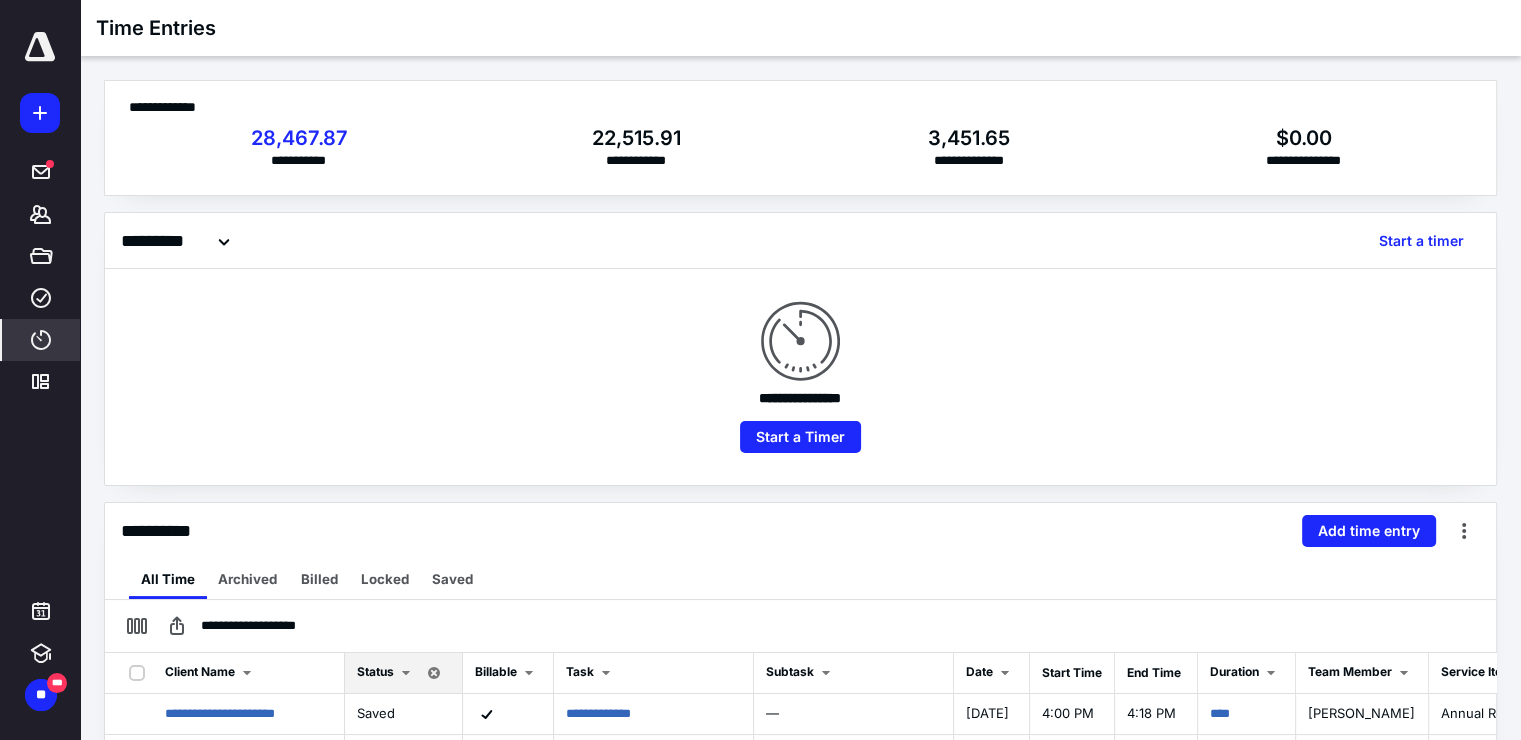 scroll, scrollTop: 0, scrollLeft: 0, axis: both 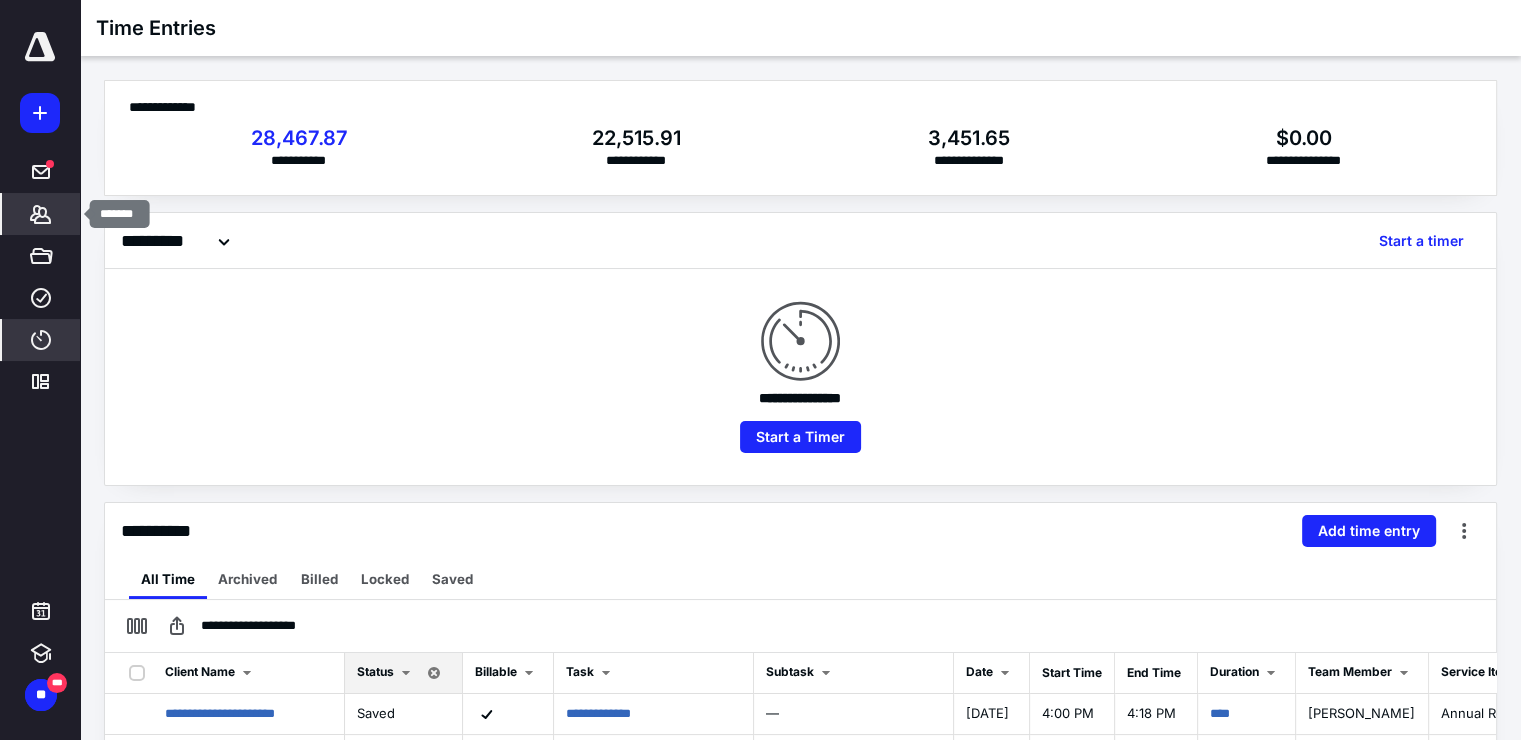 click 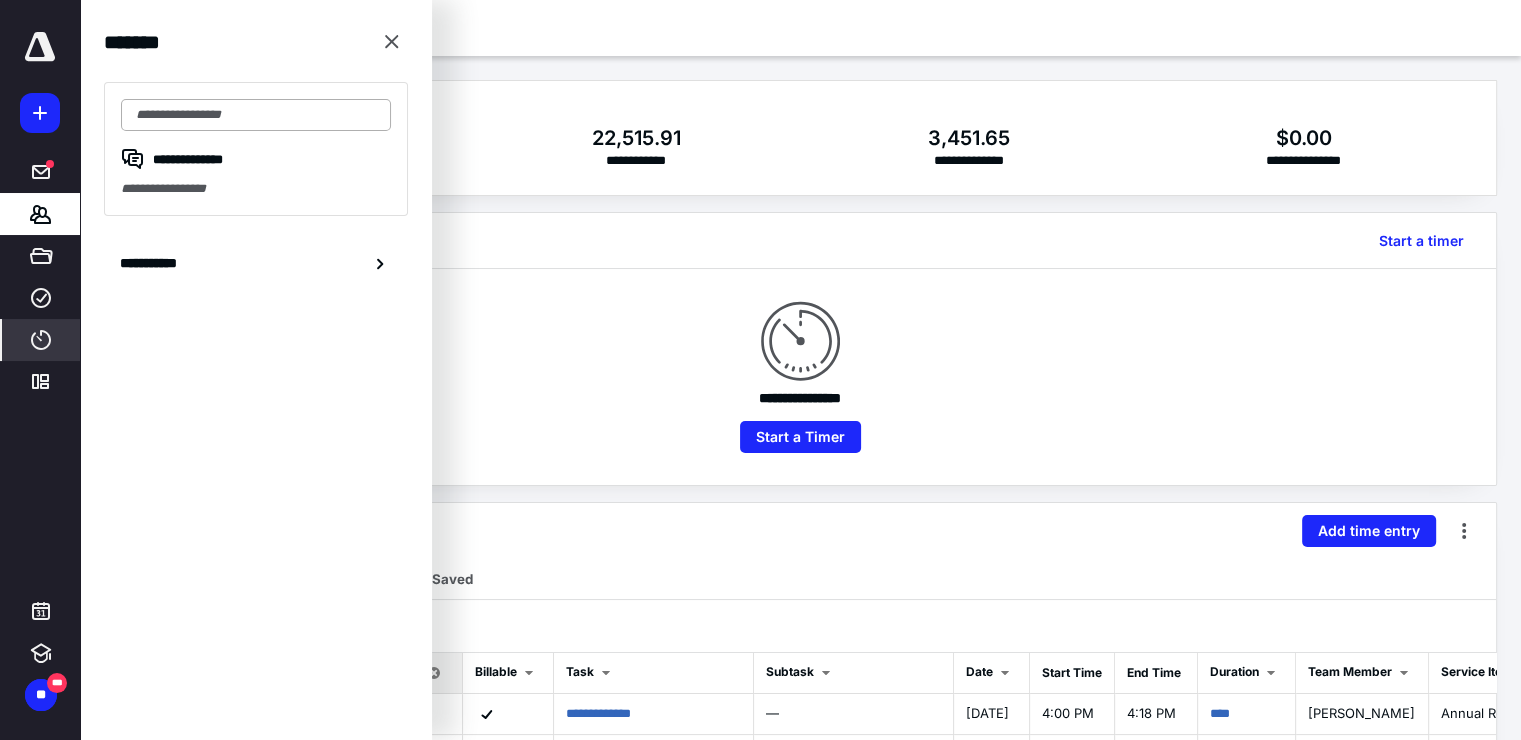 click at bounding box center (256, 115) 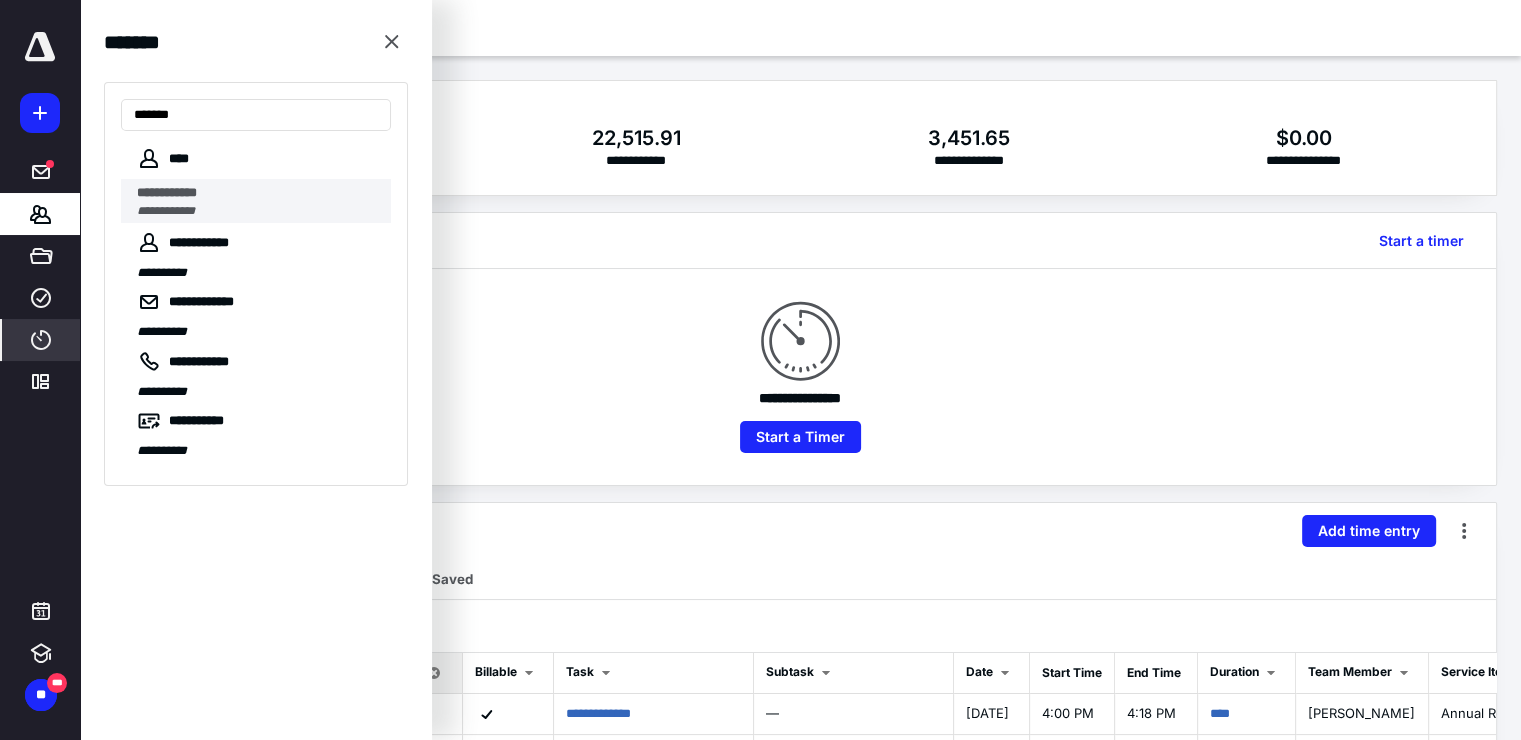 type on "*******" 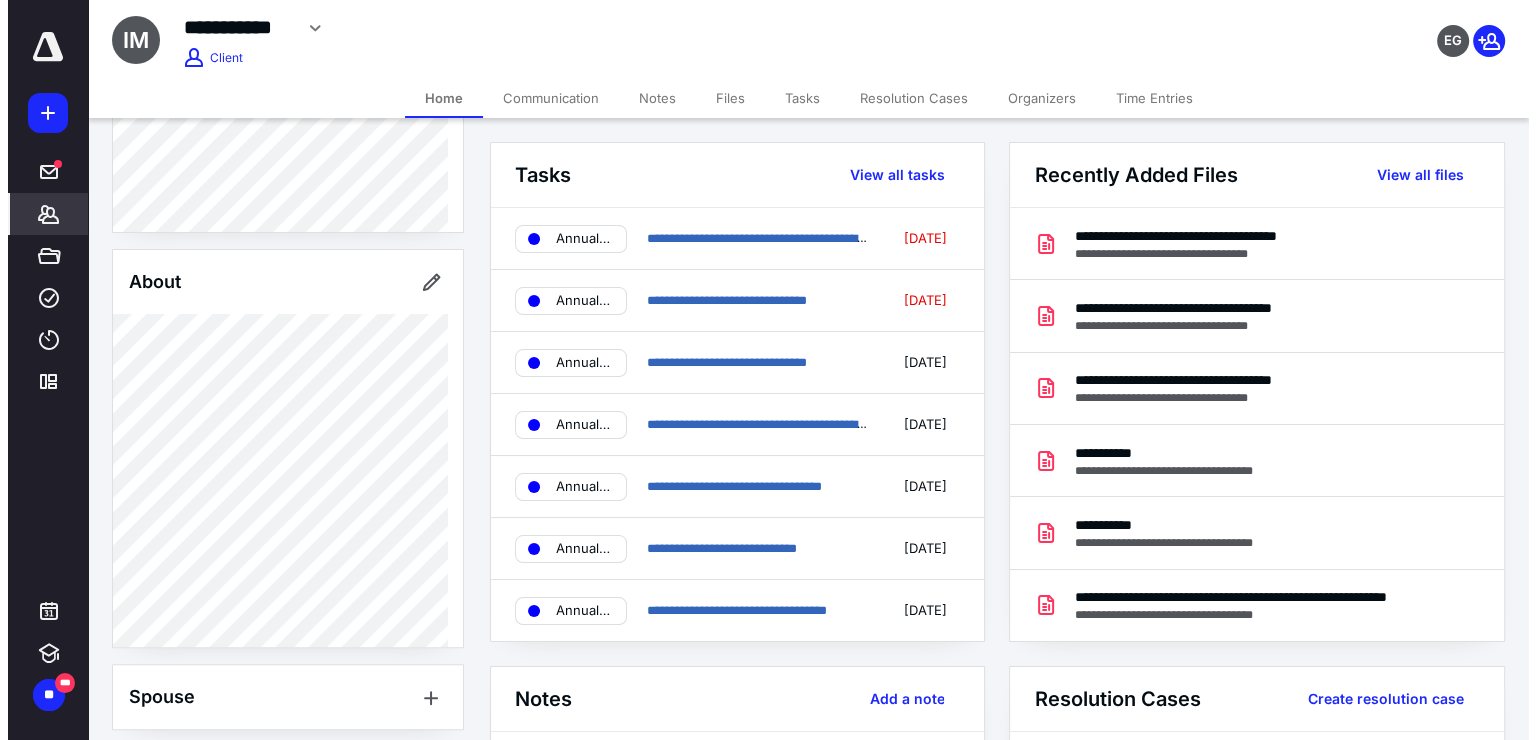 scroll, scrollTop: 504, scrollLeft: 0, axis: vertical 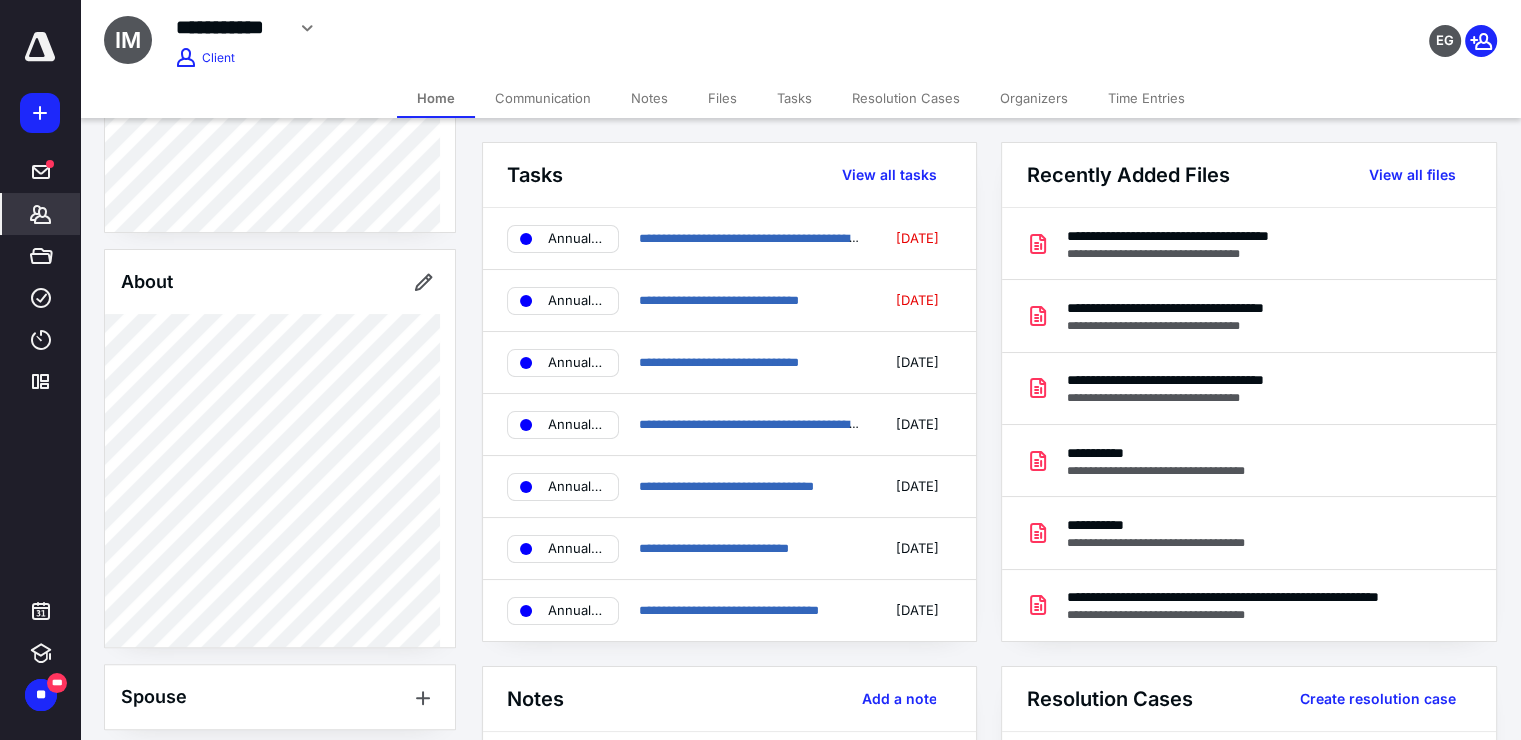 click on "Files" at bounding box center (722, 98) 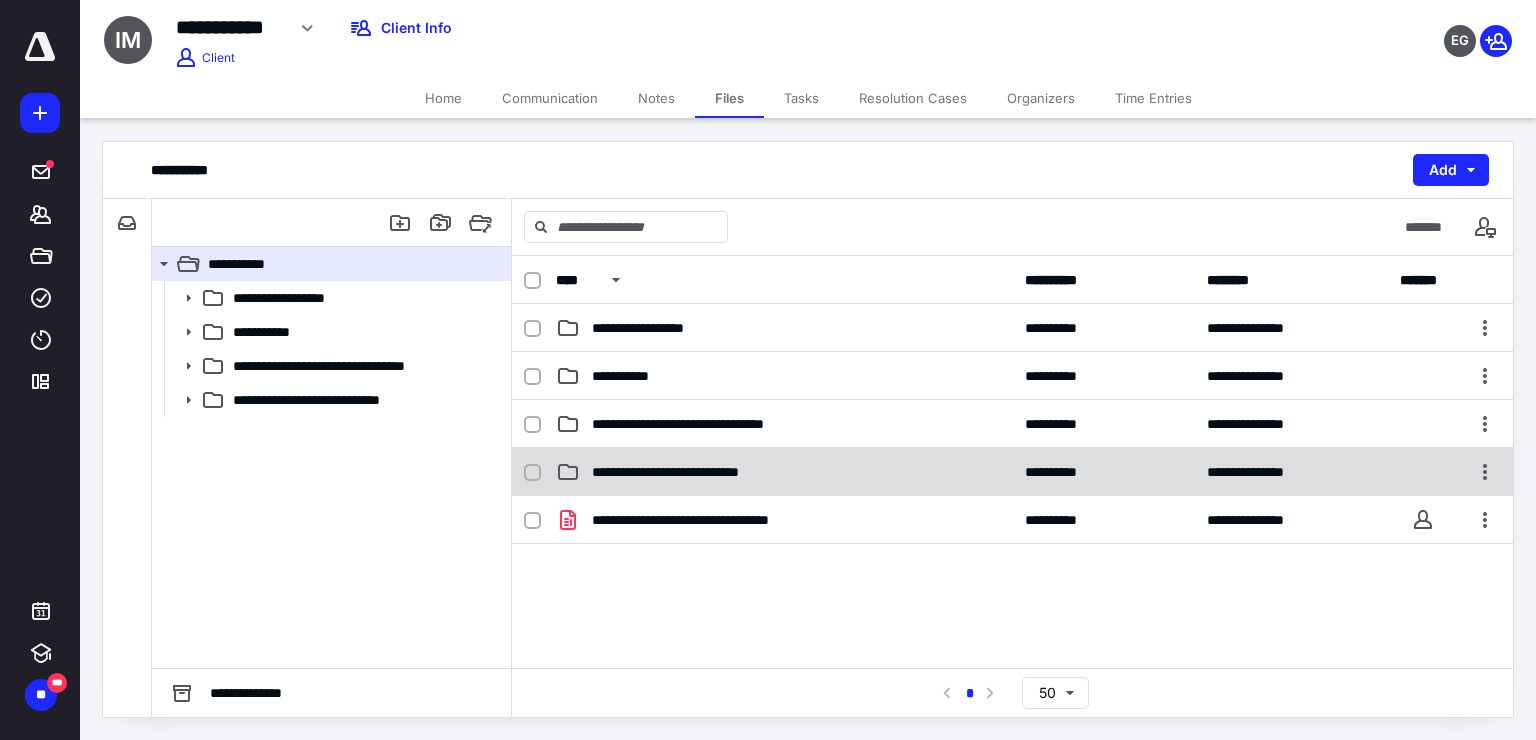 click on "**********" at bounding box center (1012, 472) 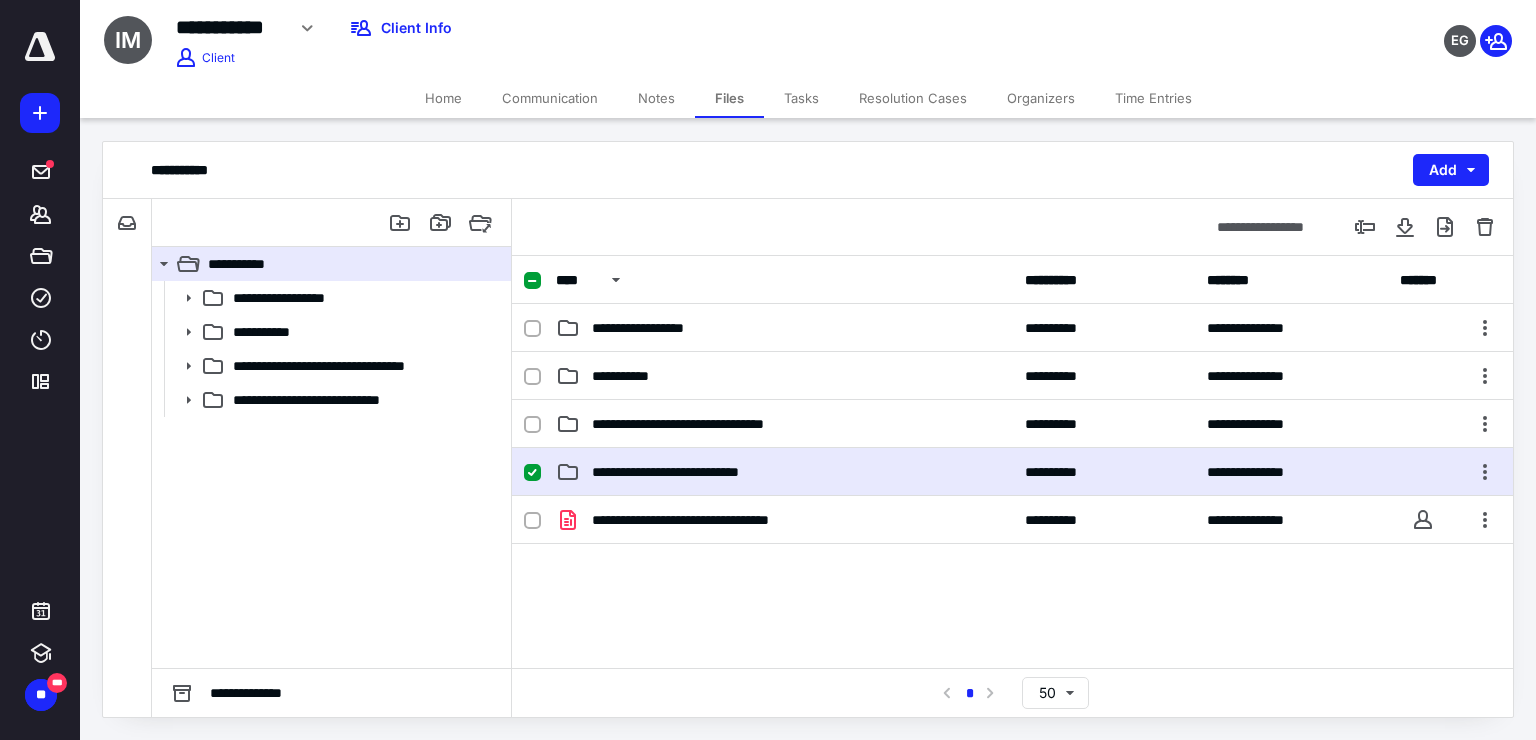 click on "**********" at bounding box center [1012, 472] 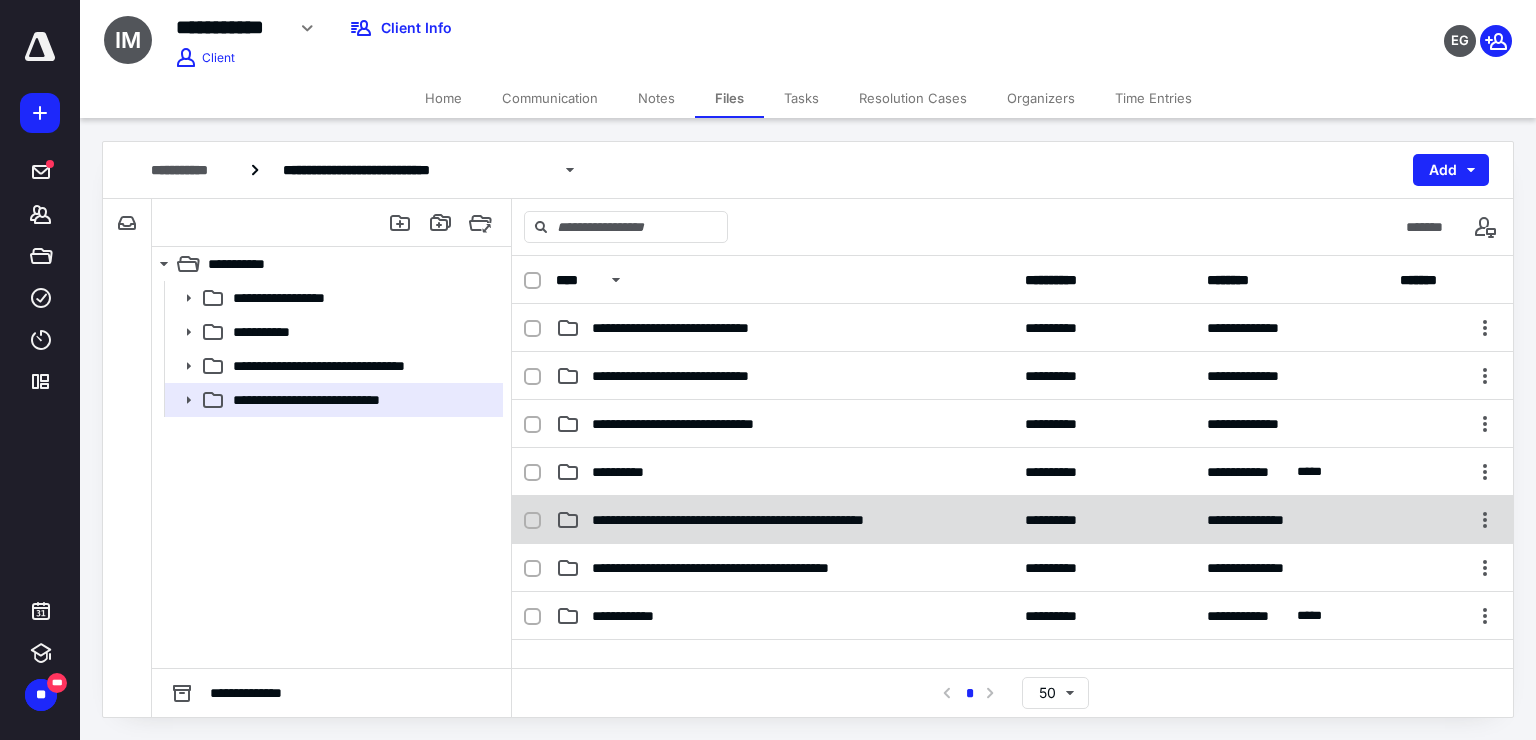 click on "**********" at bounding box center [784, 520] 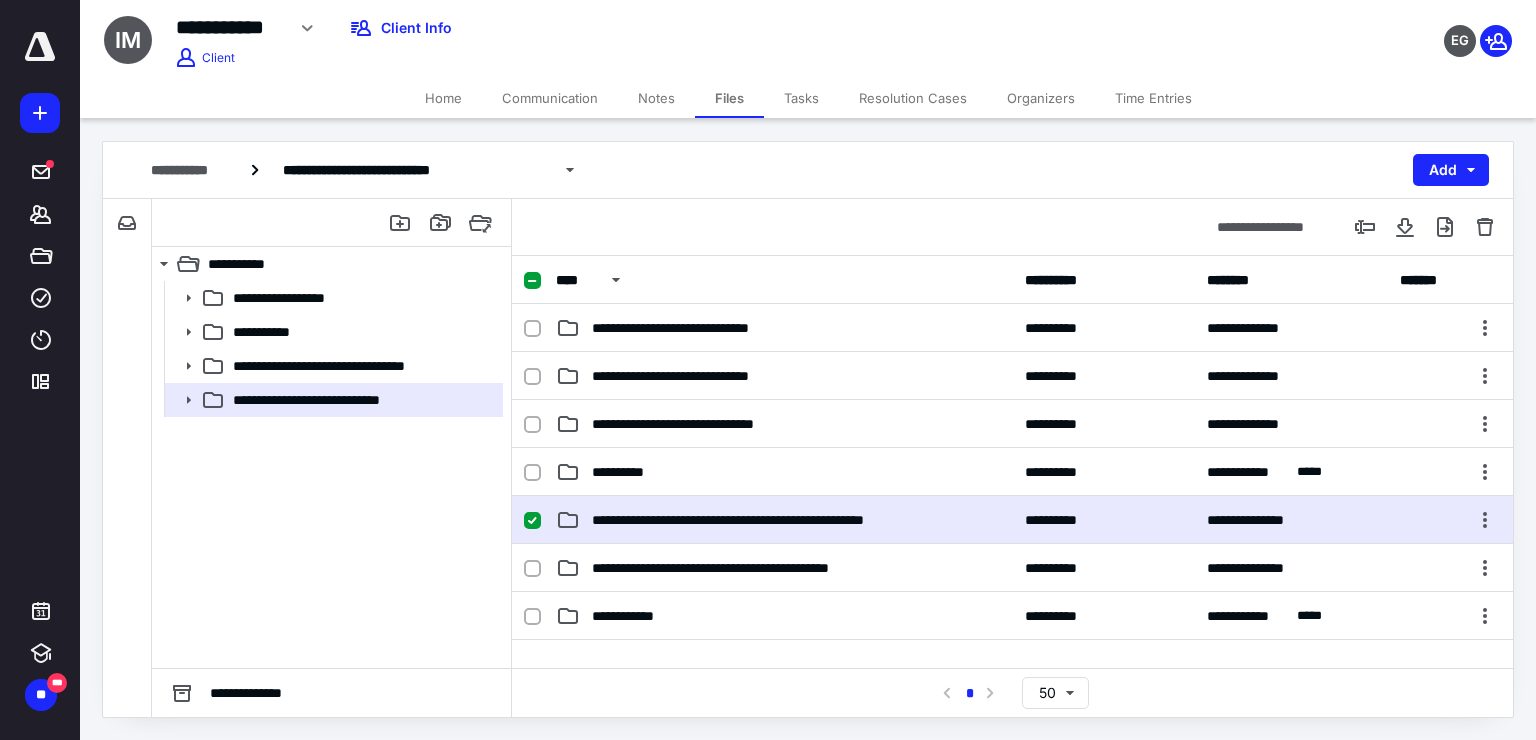 click on "**********" at bounding box center (784, 520) 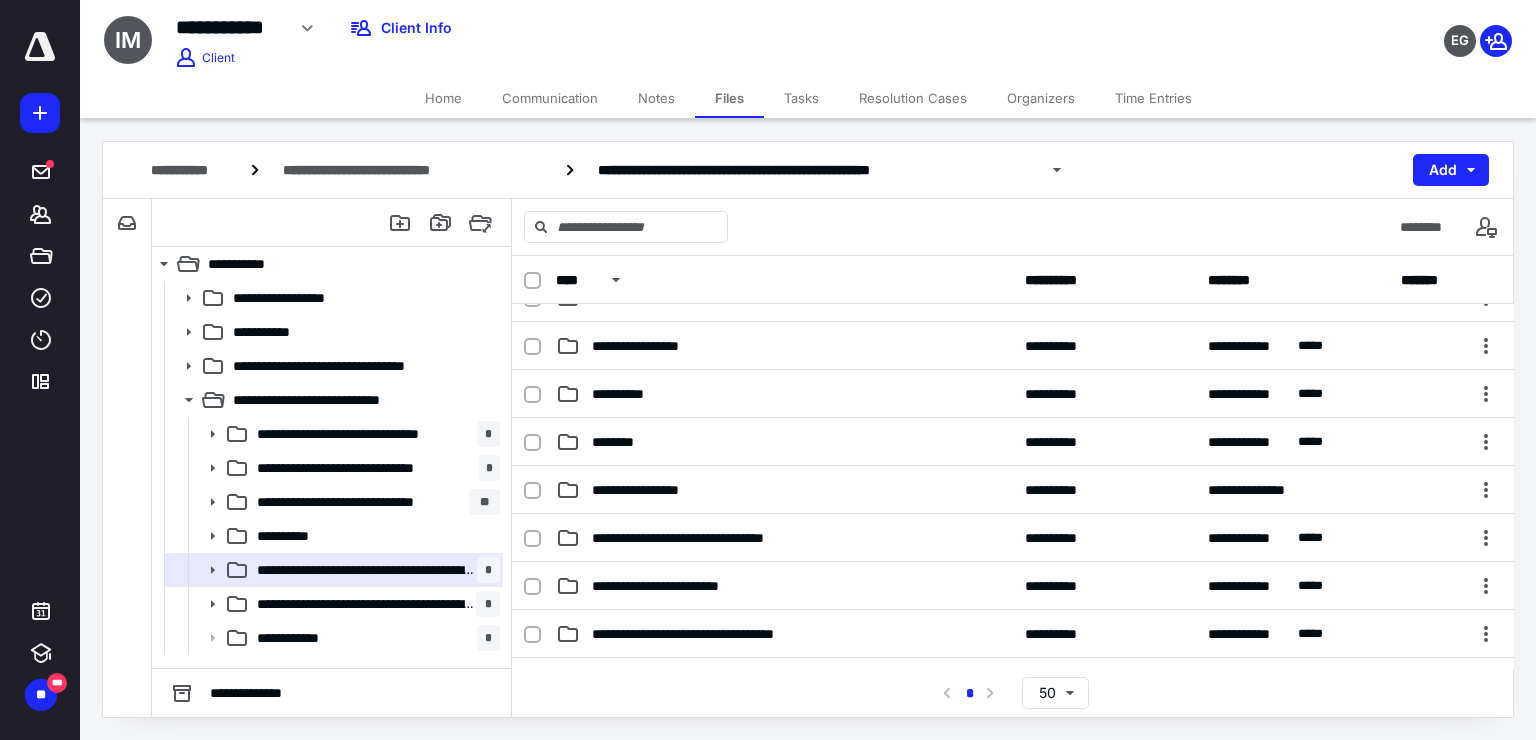 scroll, scrollTop: 412, scrollLeft: 0, axis: vertical 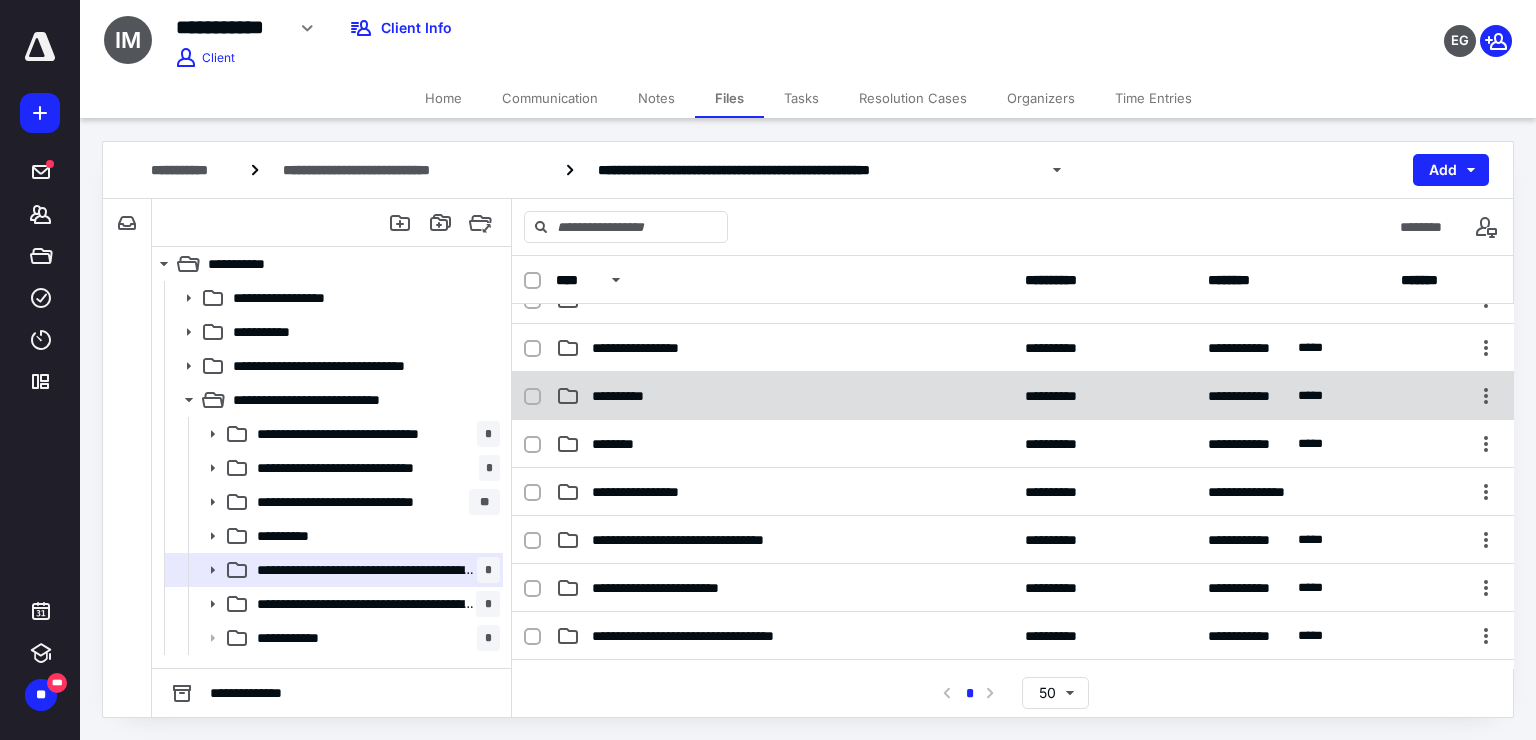 click on "**********" at bounding box center [1013, 396] 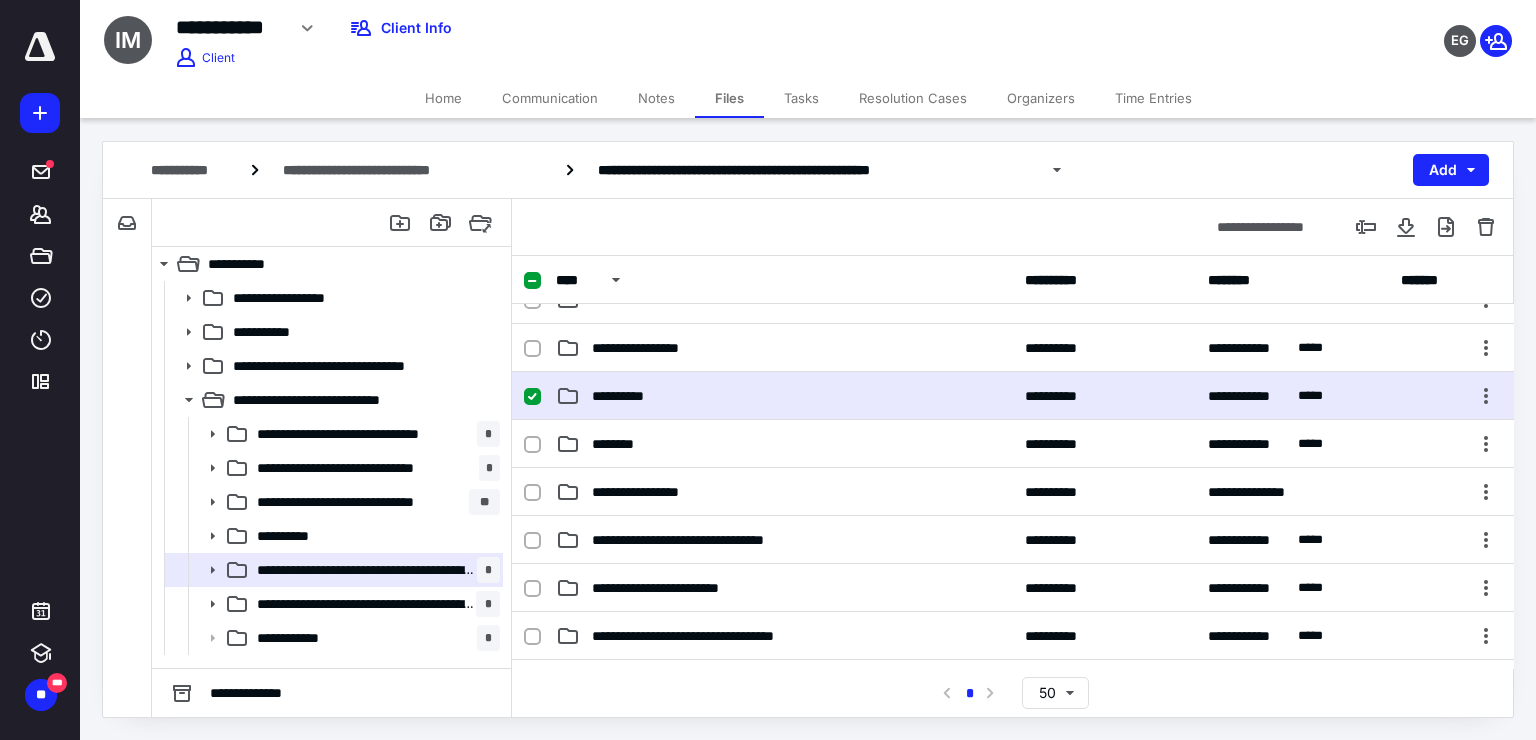 click on "**********" at bounding box center (1013, 396) 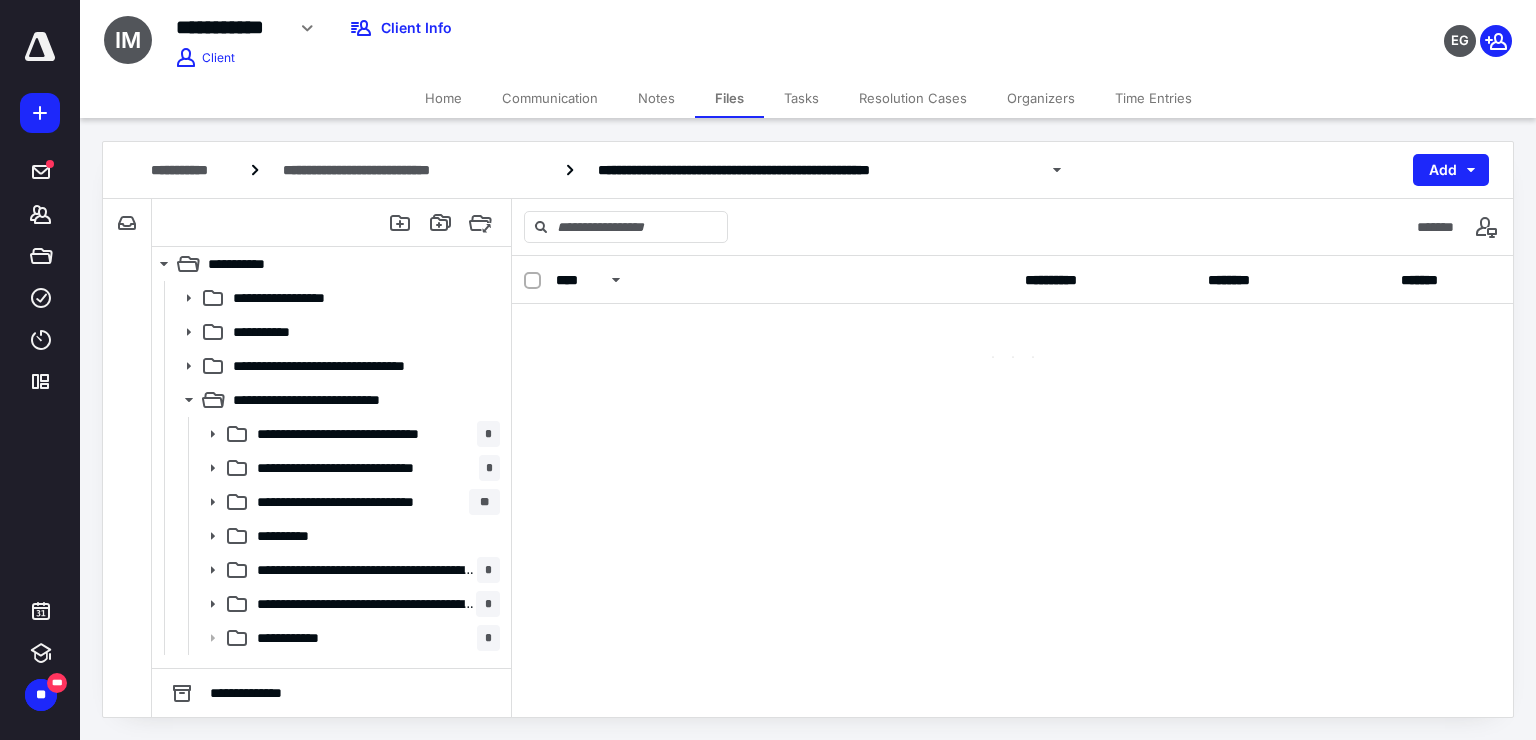 scroll, scrollTop: 0, scrollLeft: 0, axis: both 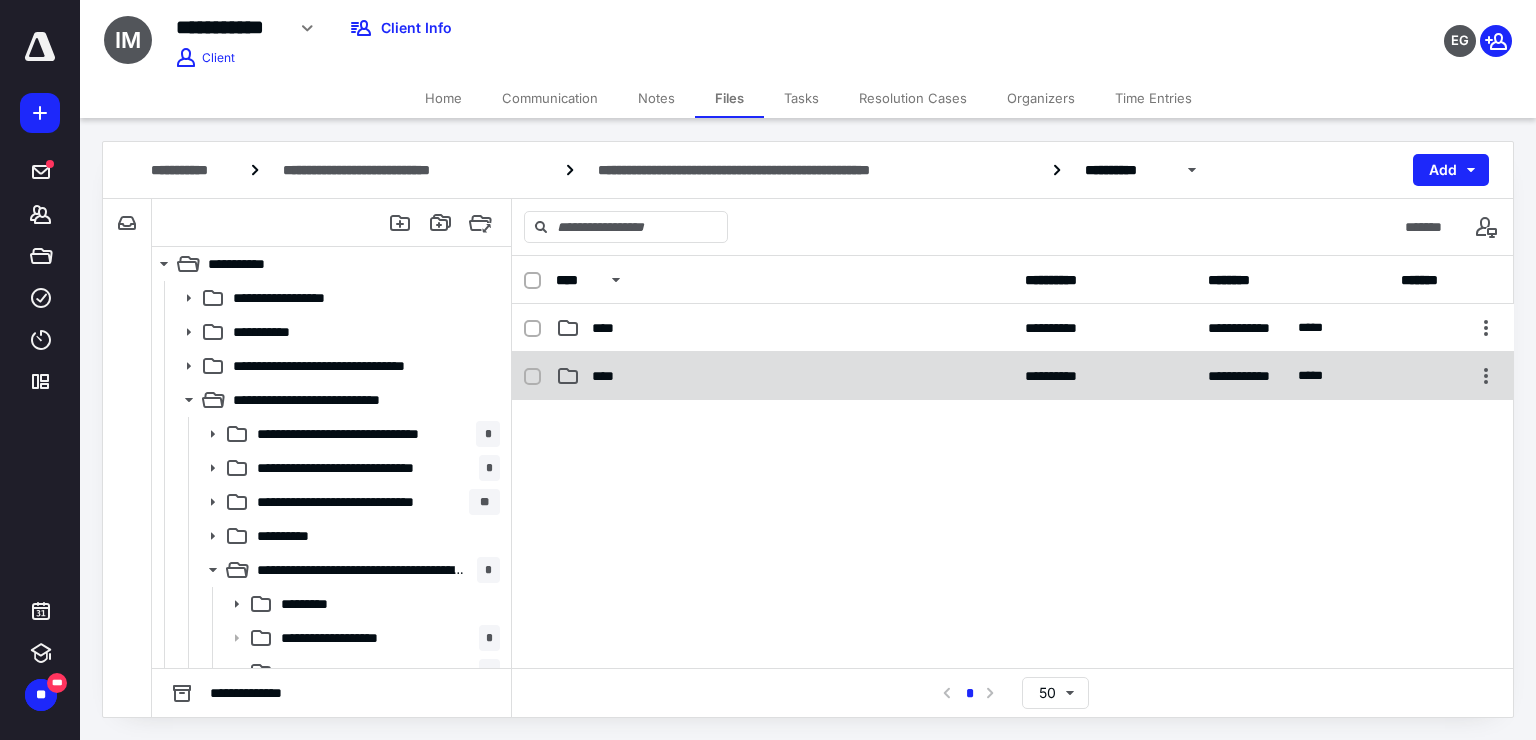 click on "****" at bounding box center [609, 376] 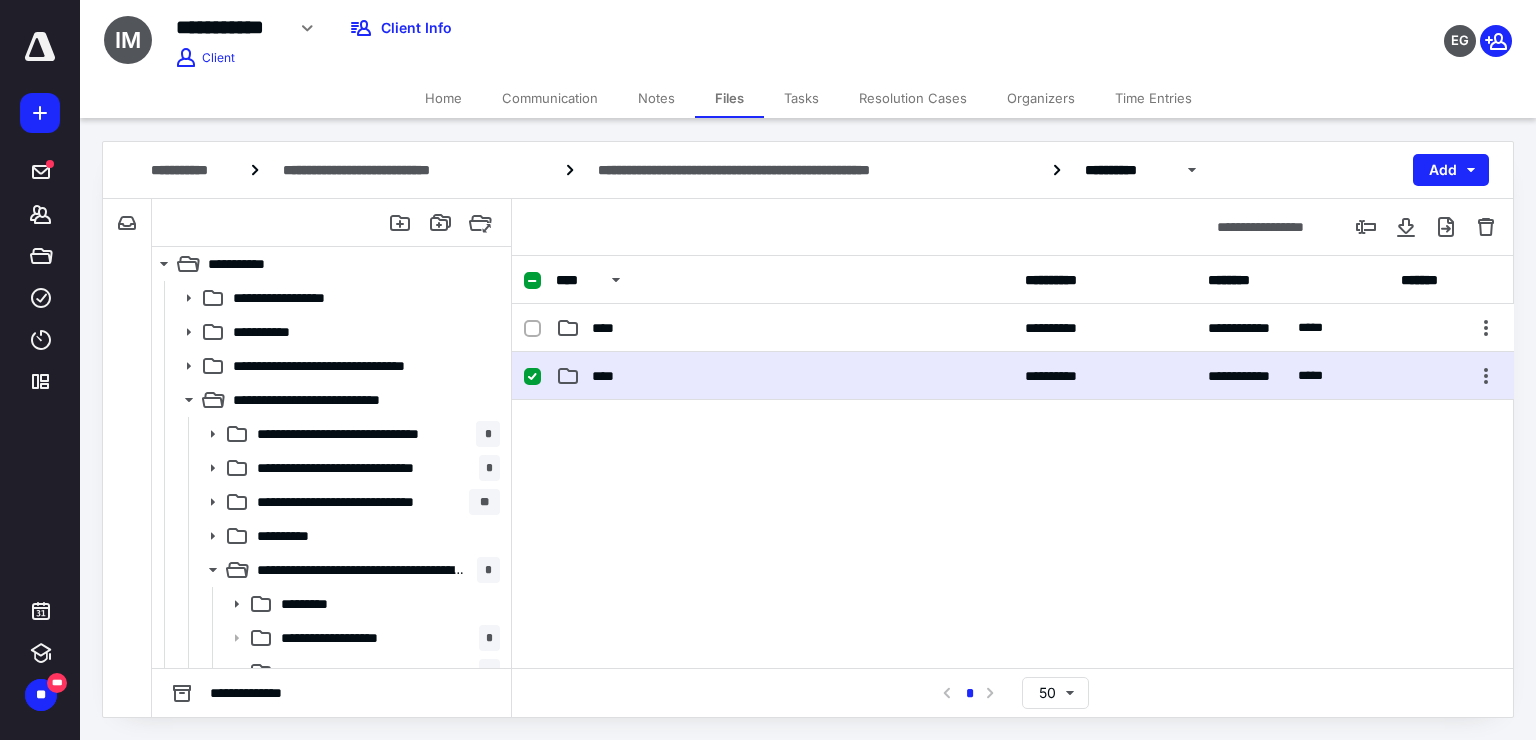 click on "****" at bounding box center [609, 376] 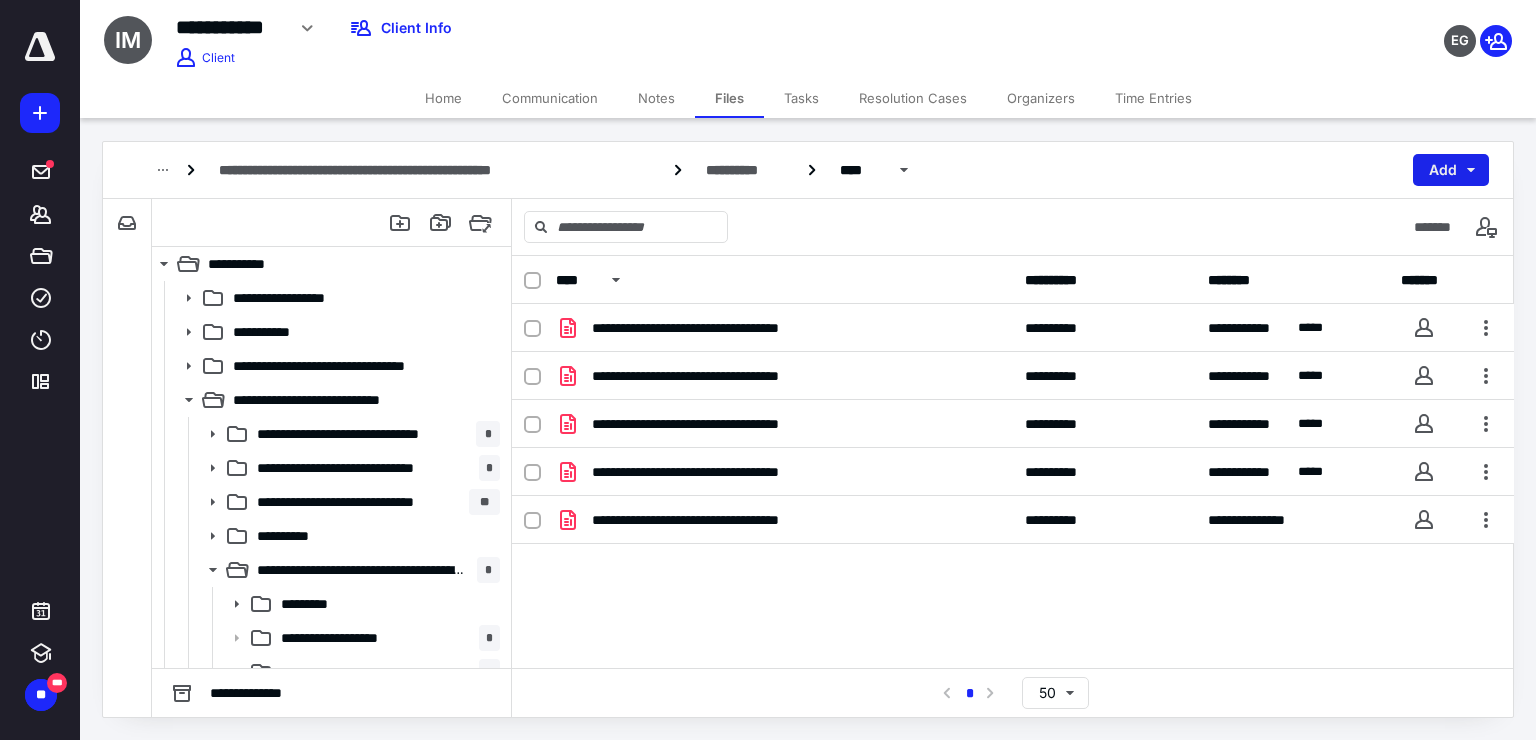 click on "Add" at bounding box center (1451, 170) 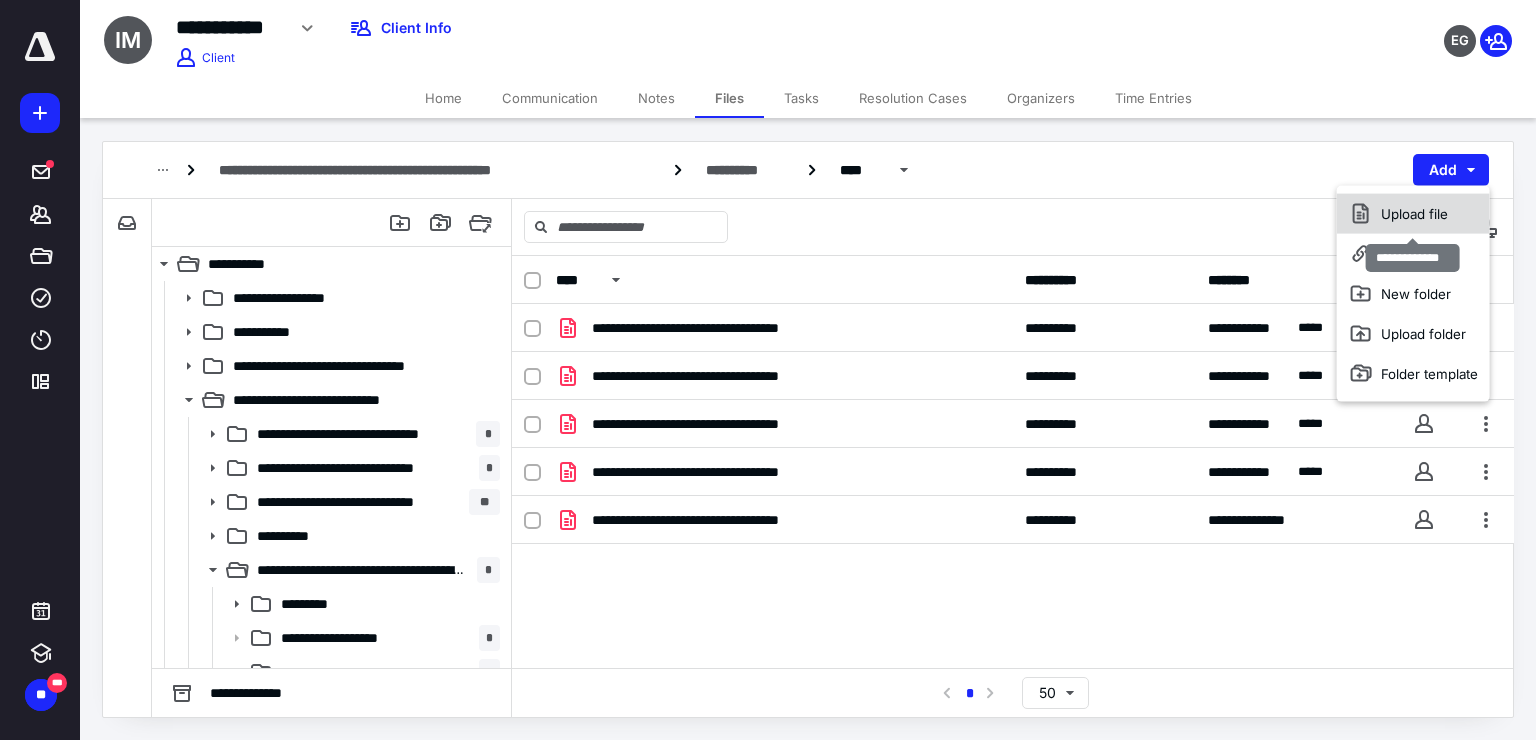 click on "Upload file" at bounding box center (1413, 214) 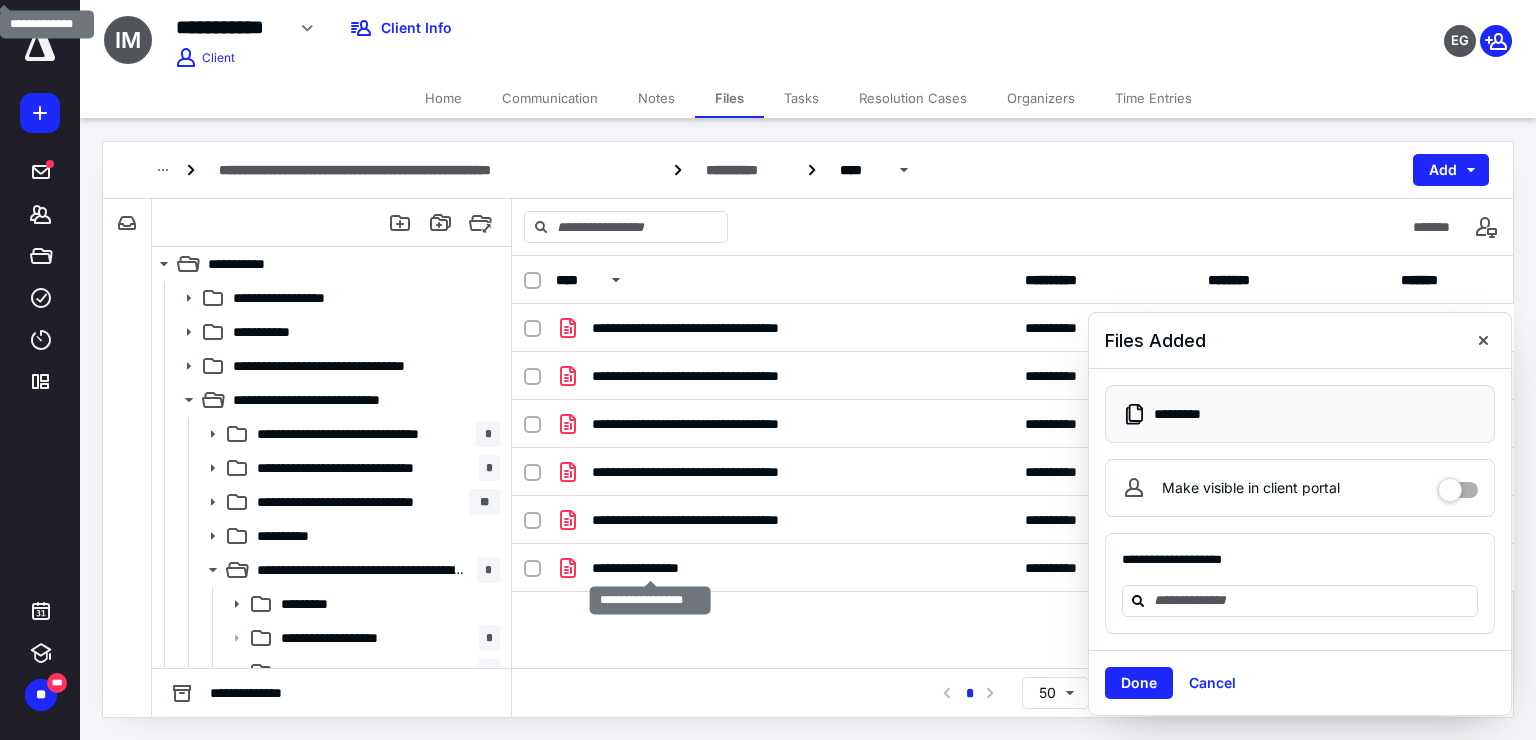checkbox on "true" 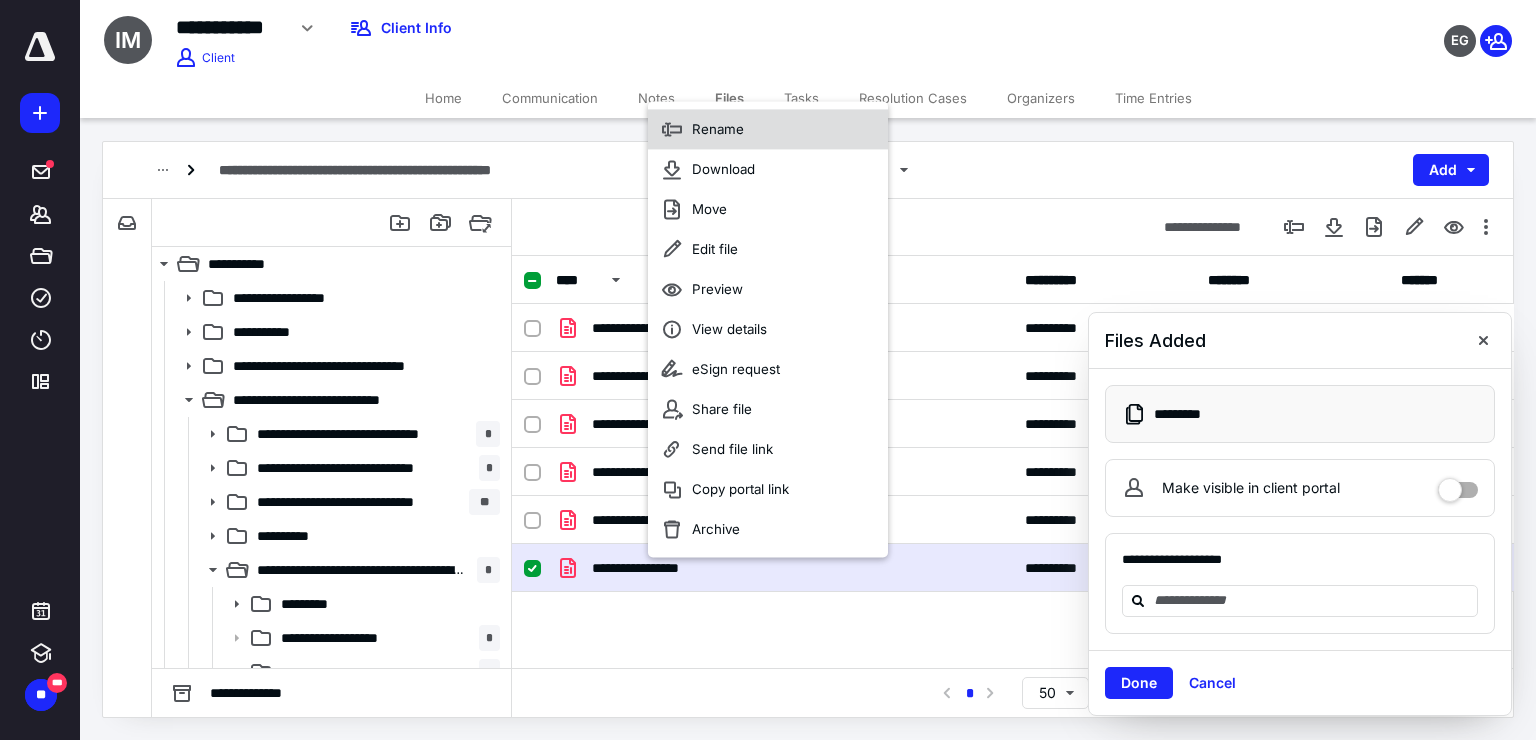 click on "Rename" at bounding box center [718, 129] 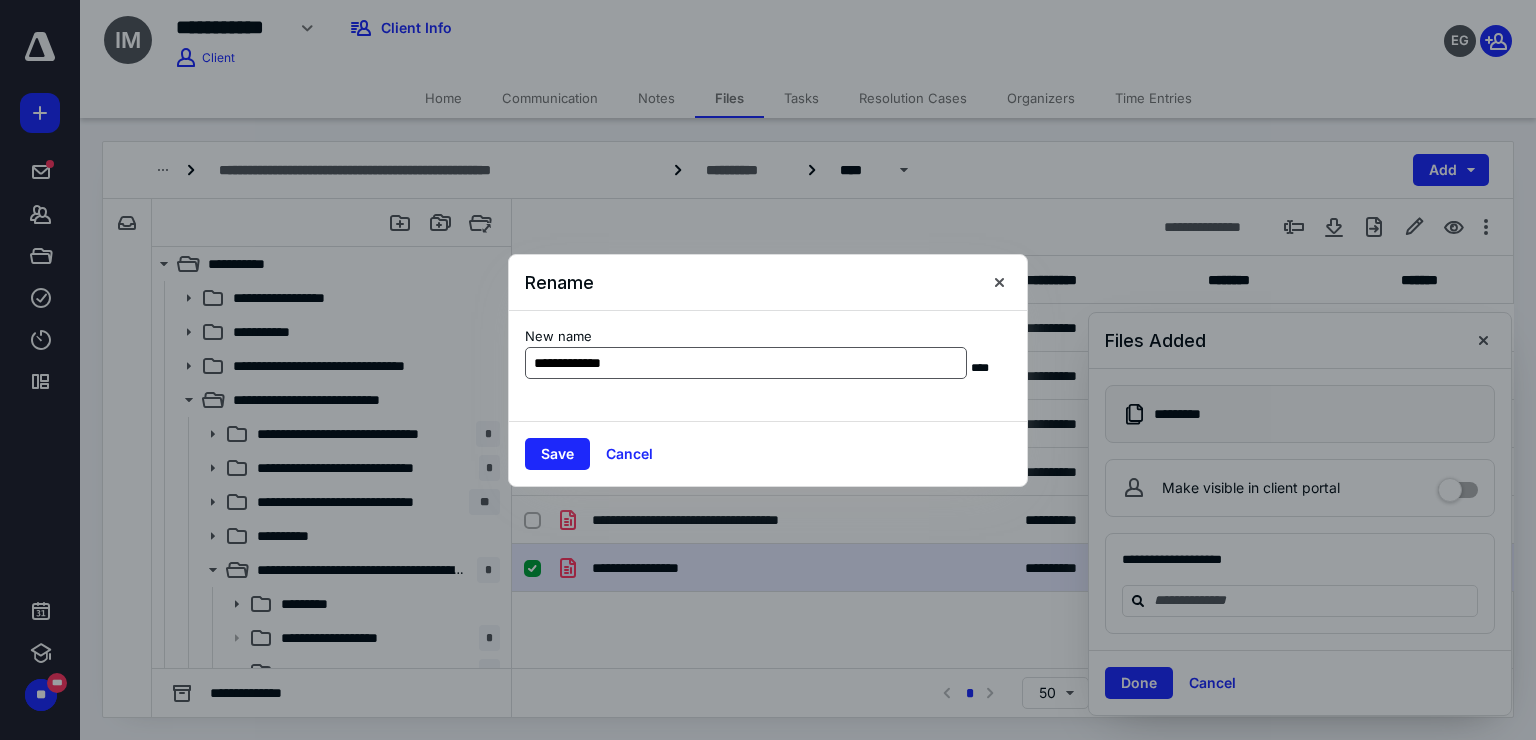 click on "**********" at bounding box center [746, 363] 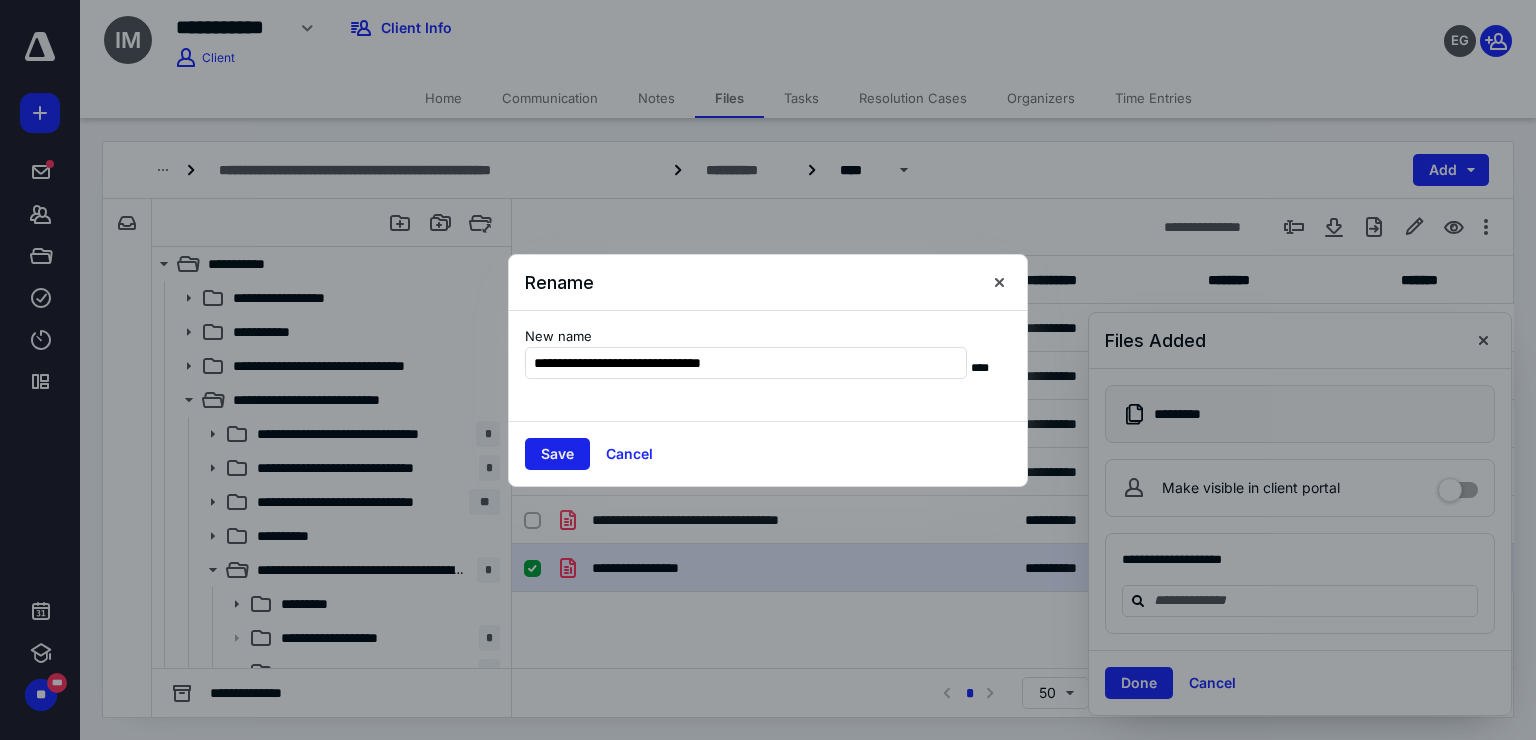 type on "**********" 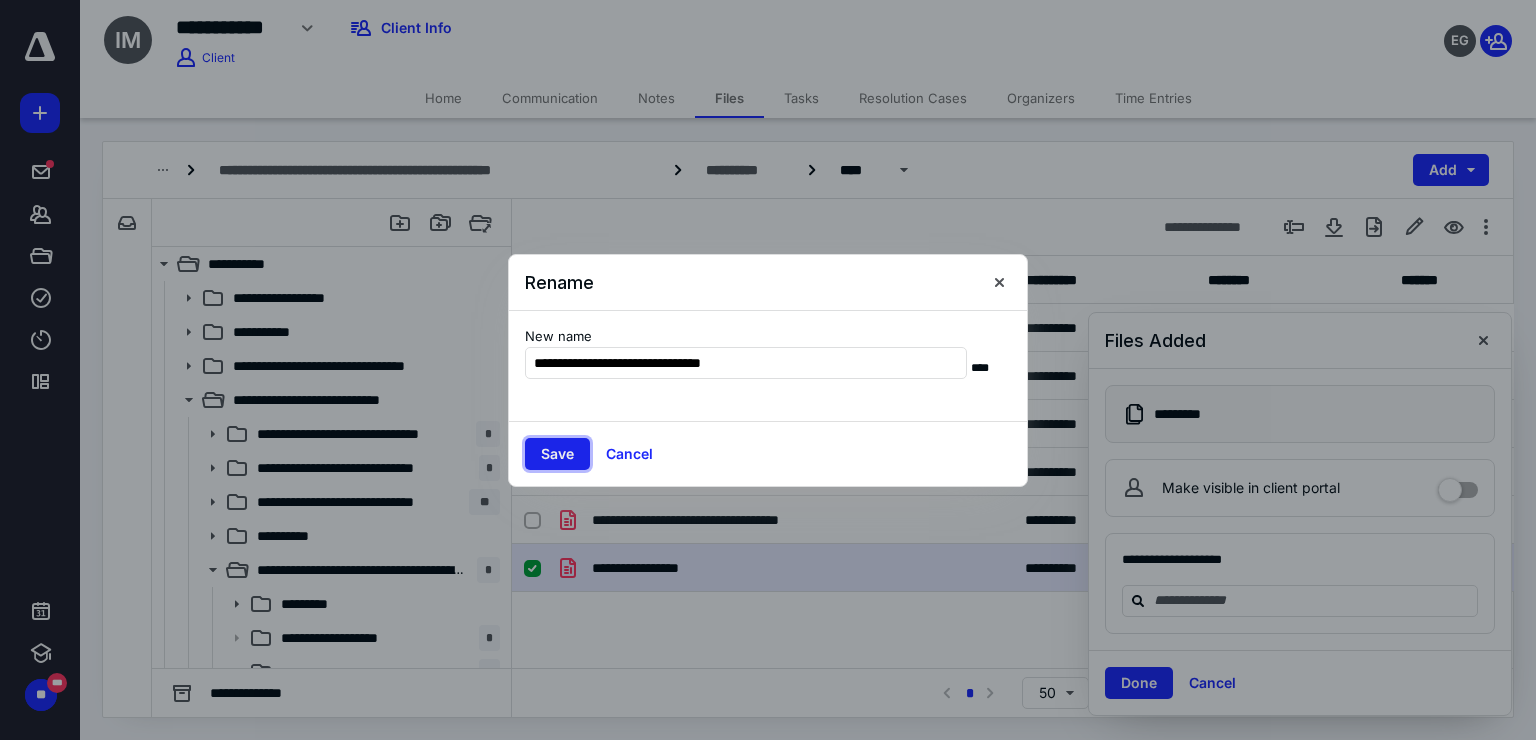 click on "Save" at bounding box center [557, 454] 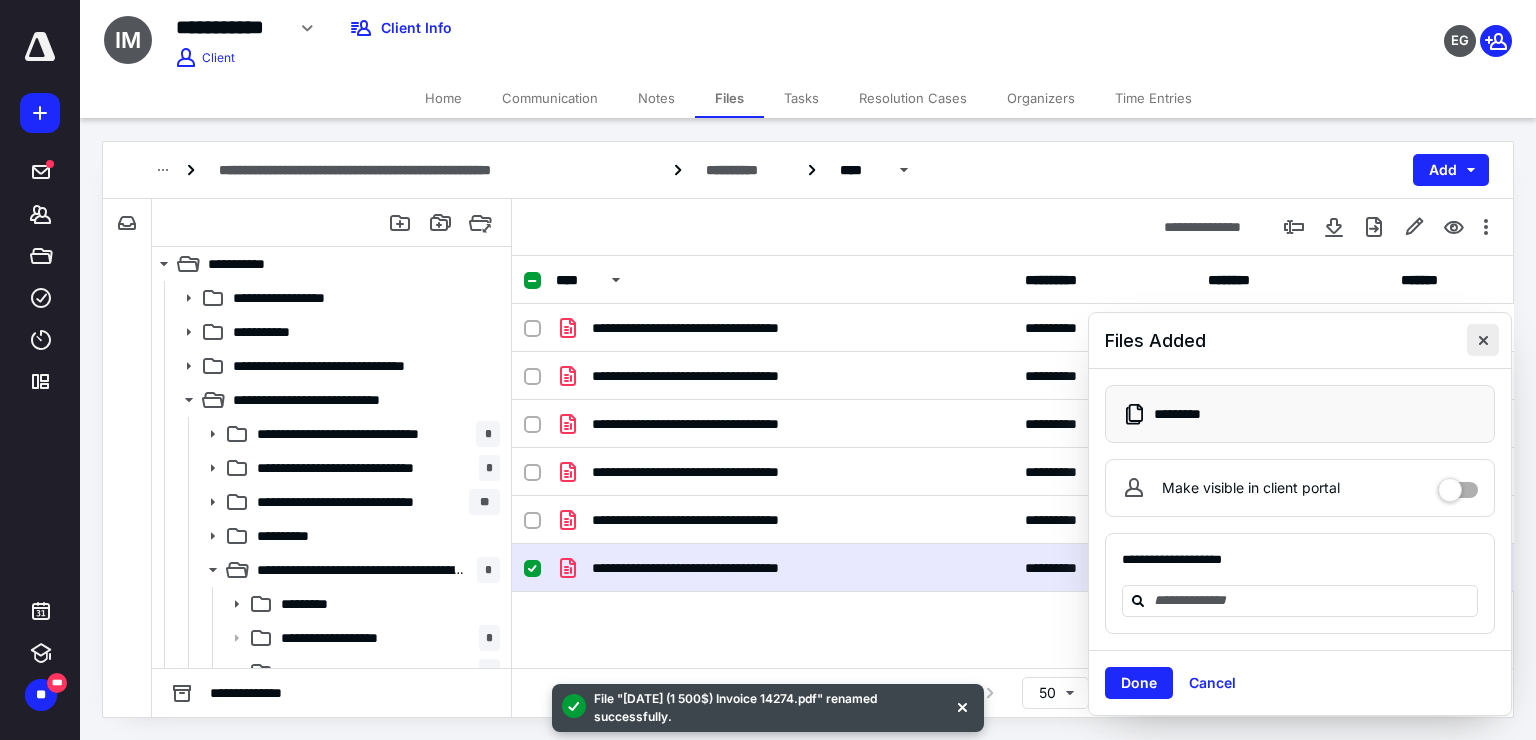 click at bounding box center [1483, 340] 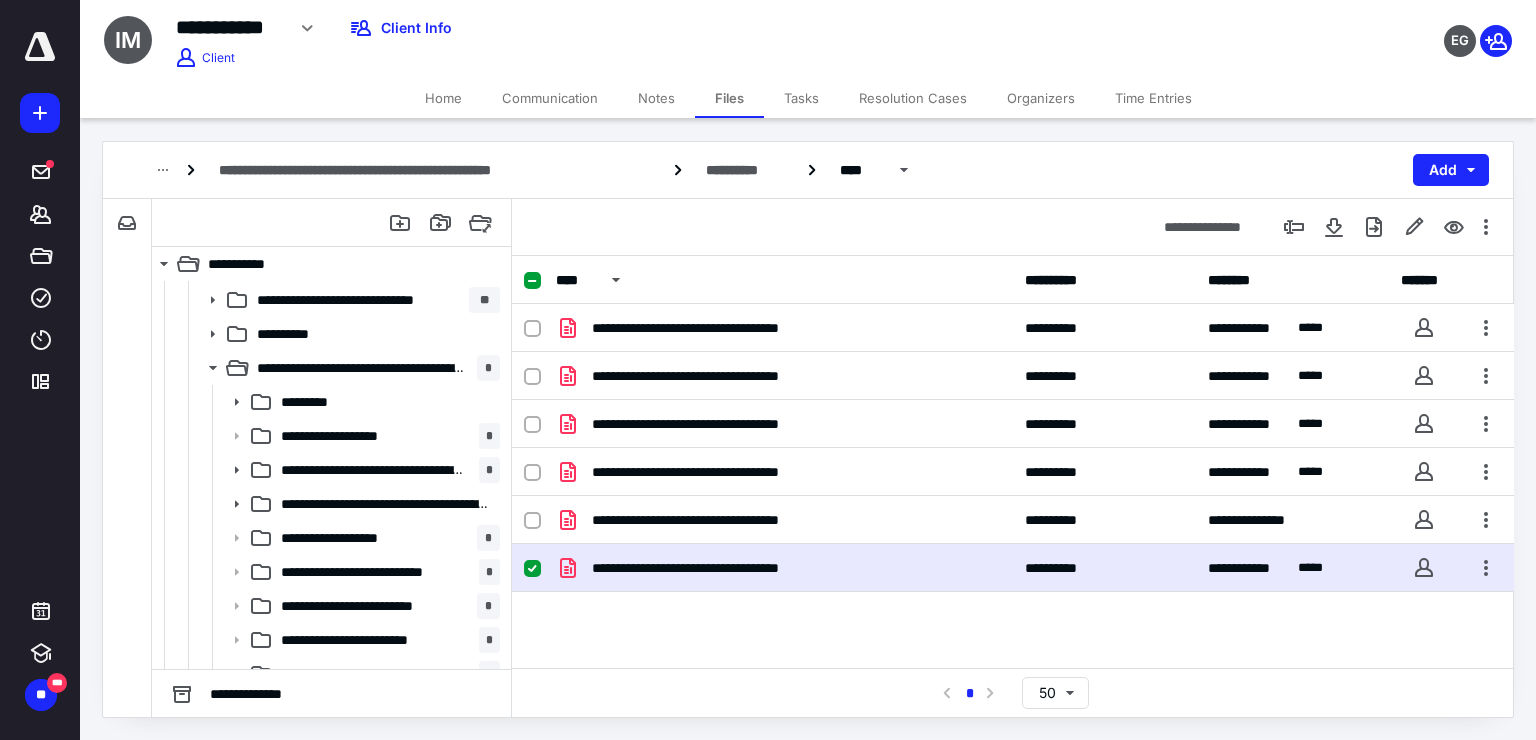 scroll, scrollTop: 190, scrollLeft: 0, axis: vertical 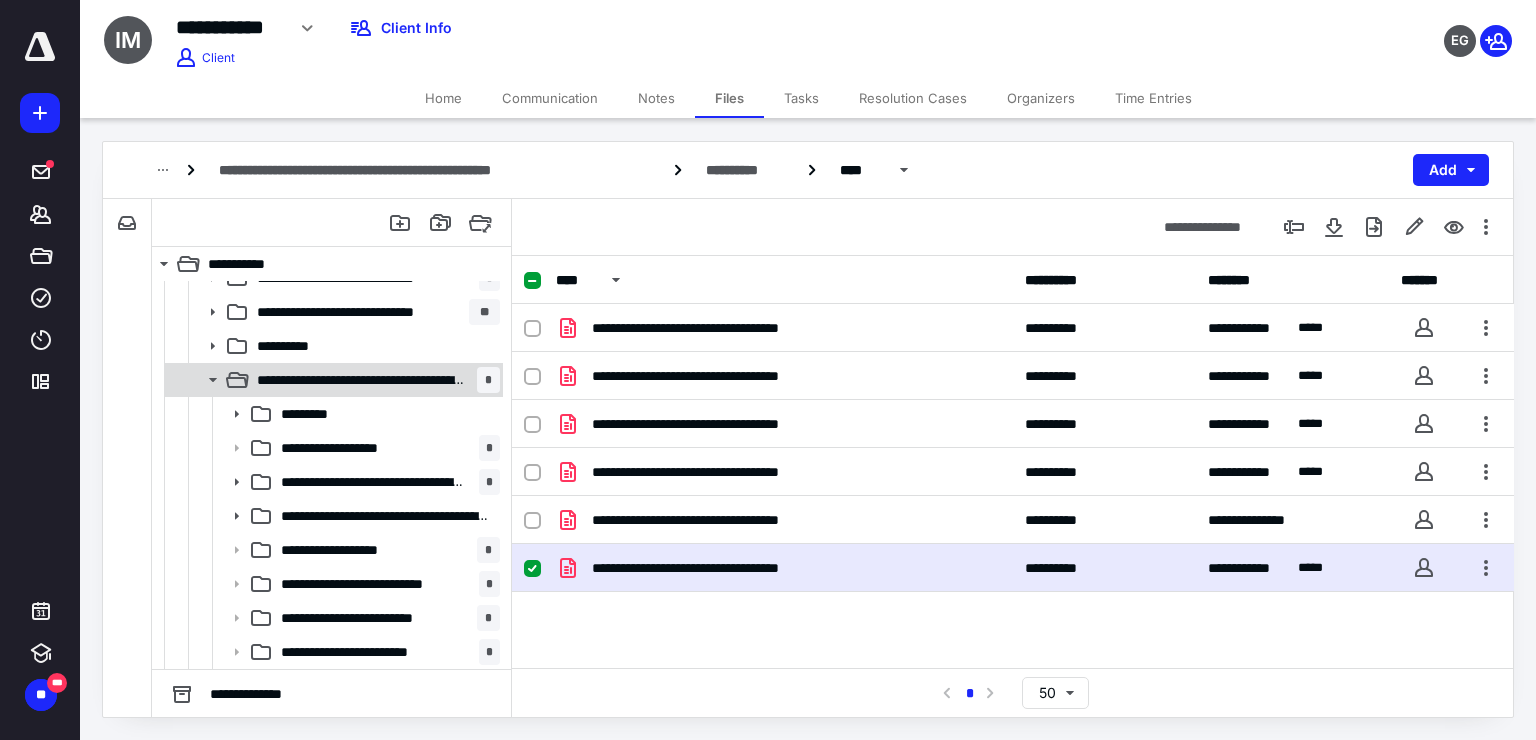 click 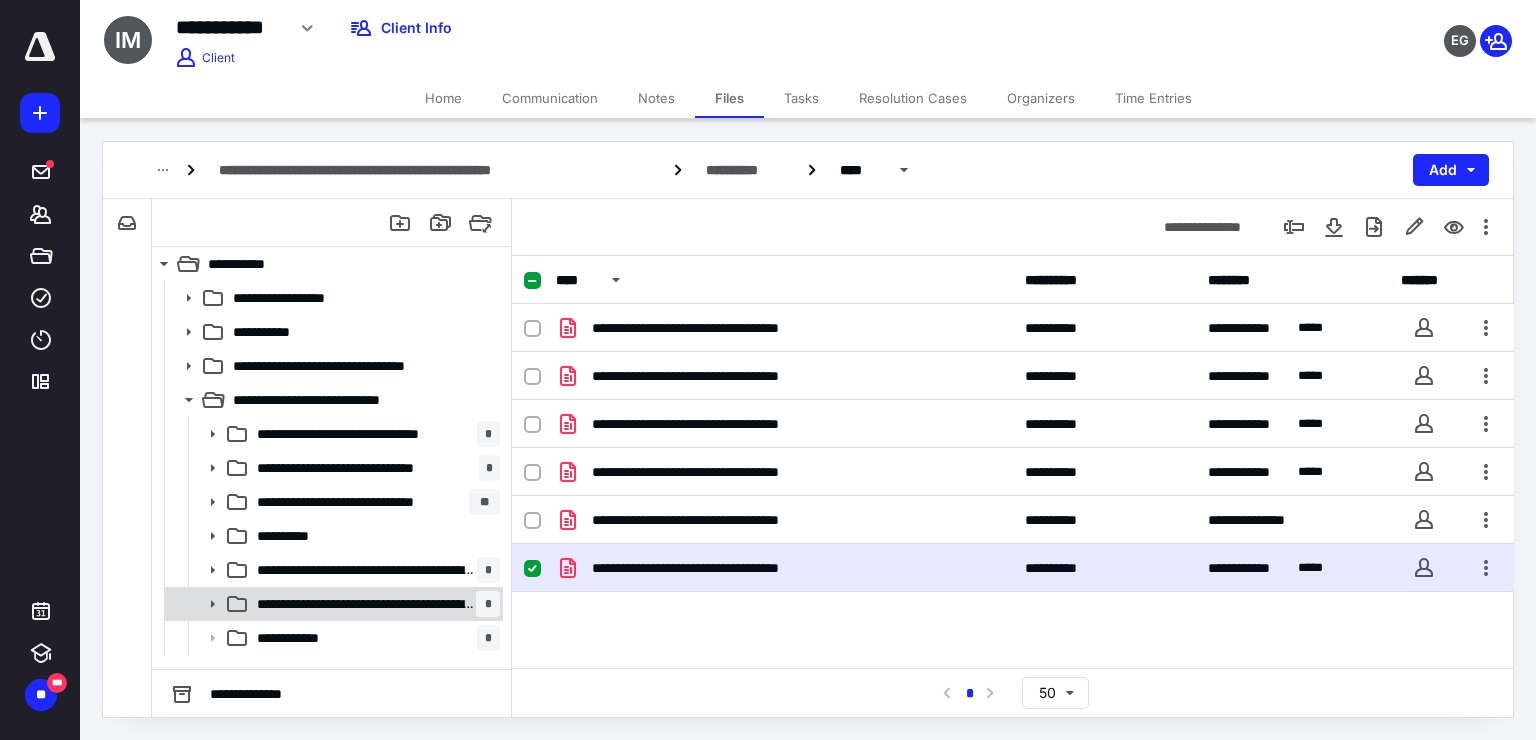 click 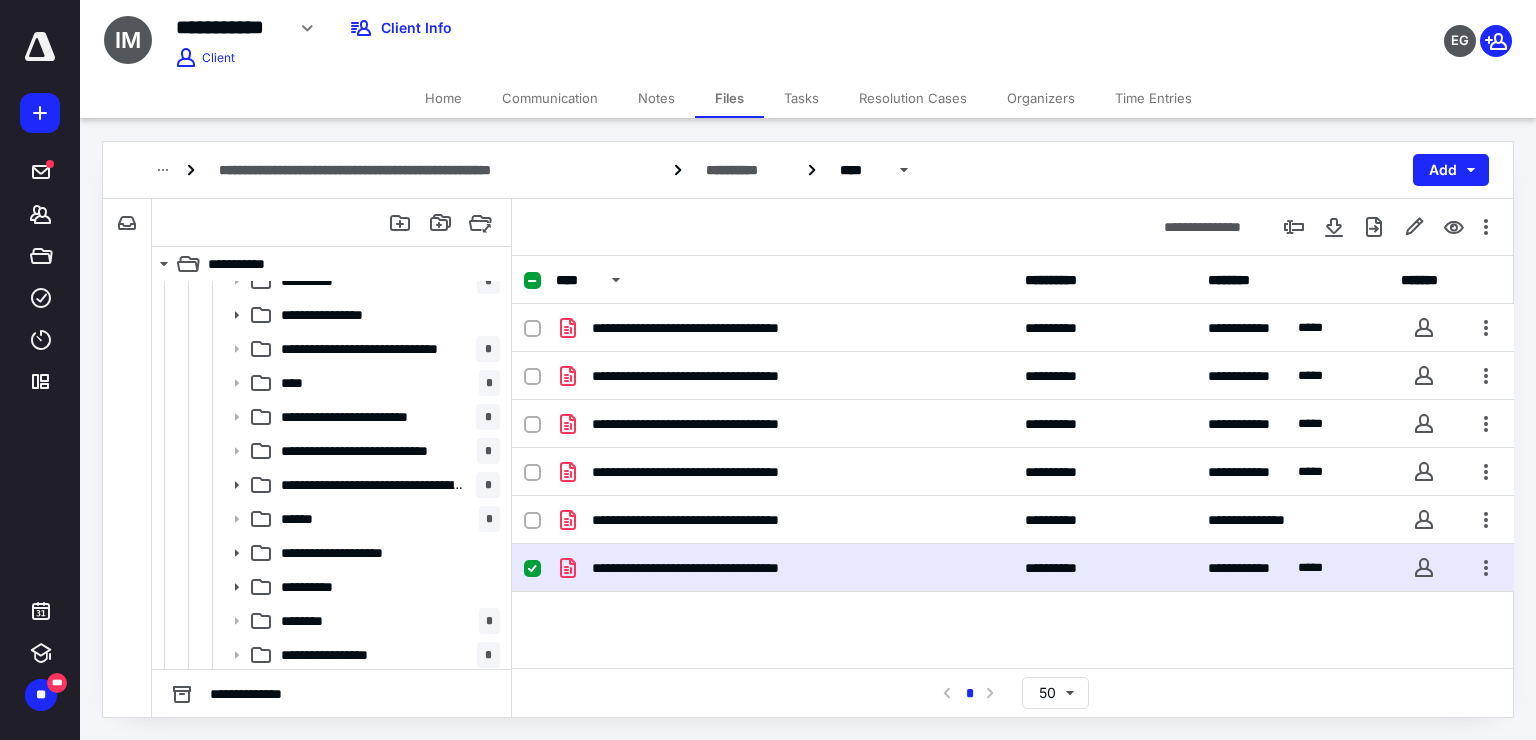 scroll, scrollTop: 460, scrollLeft: 0, axis: vertical 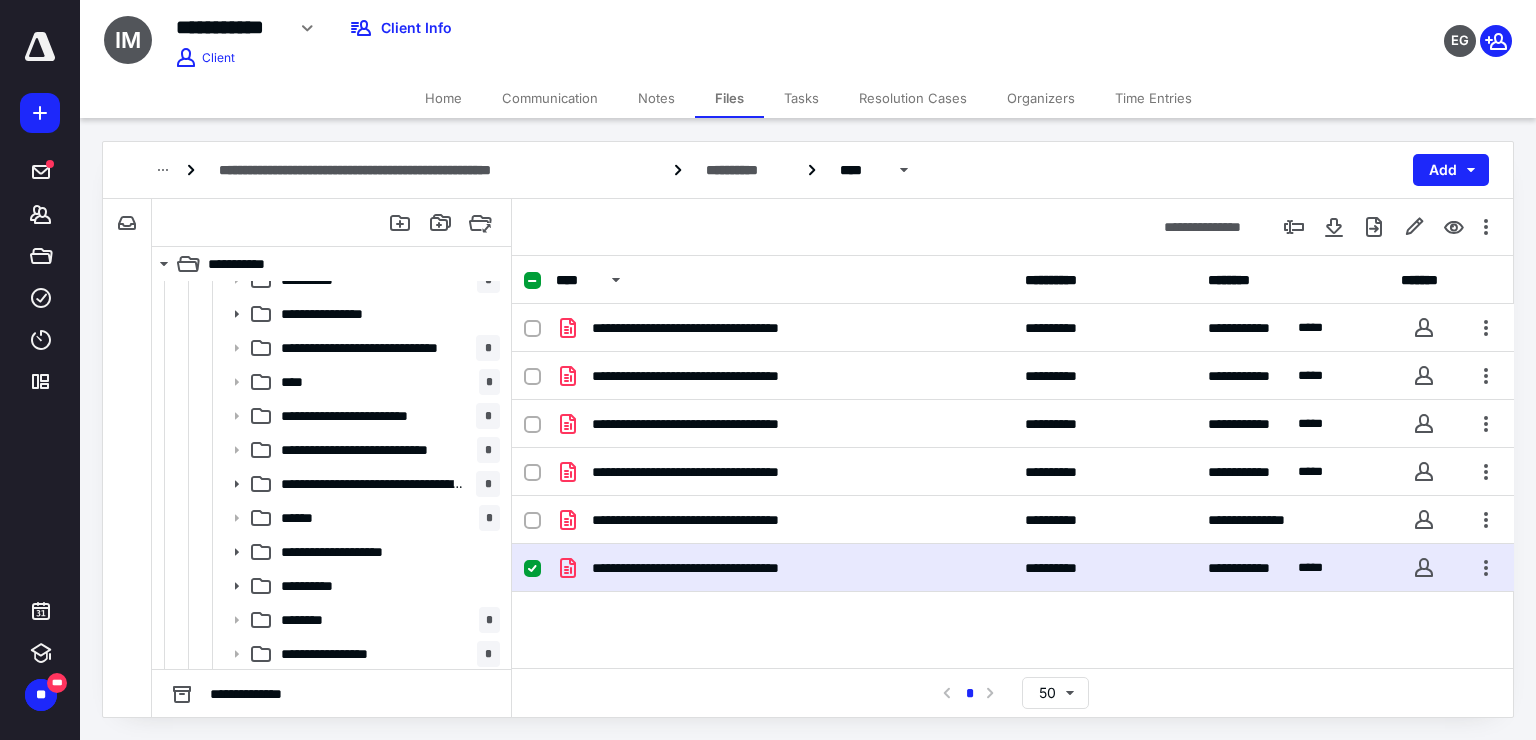 click on "**********" at bounding box center [386, 586] 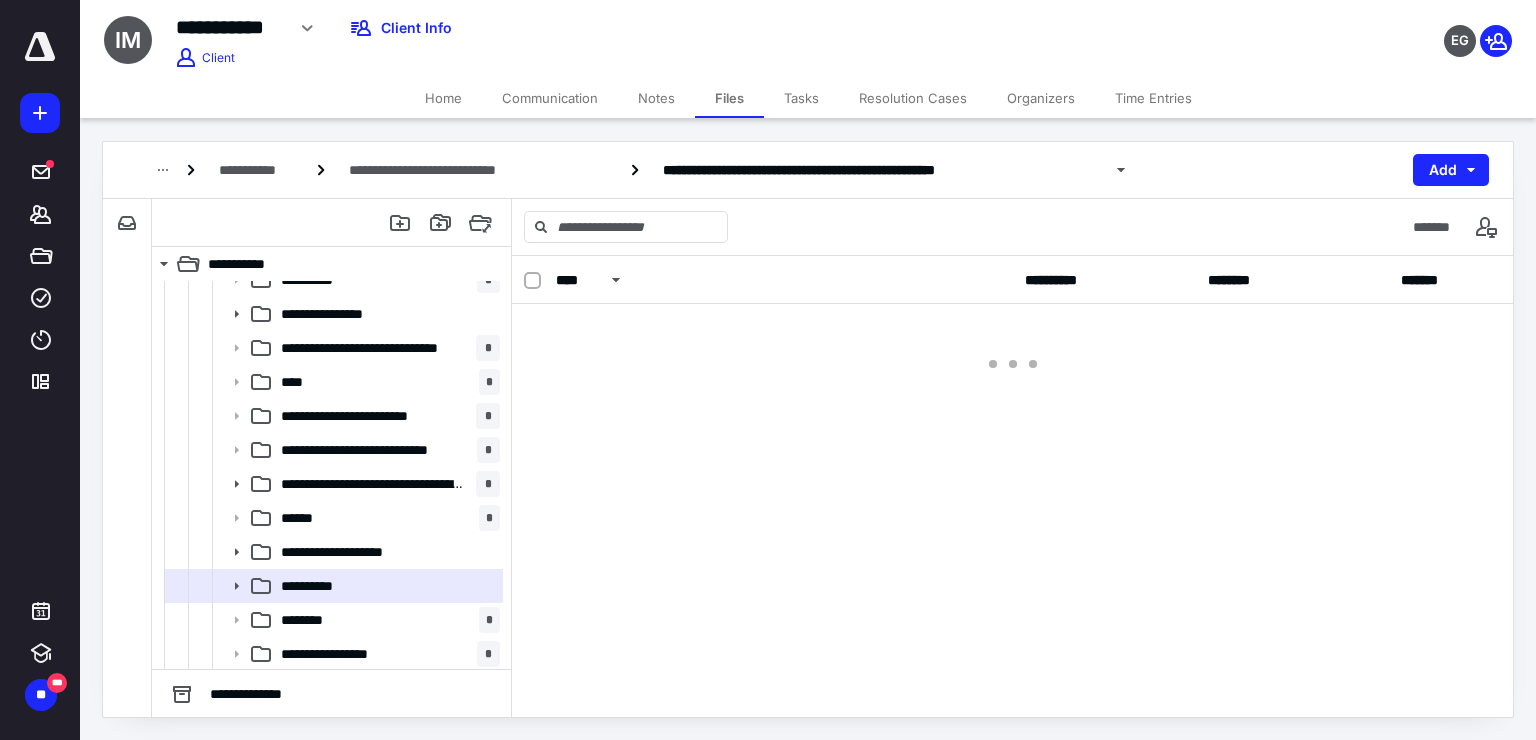 click on "**********" at bounding box center [386, 586] 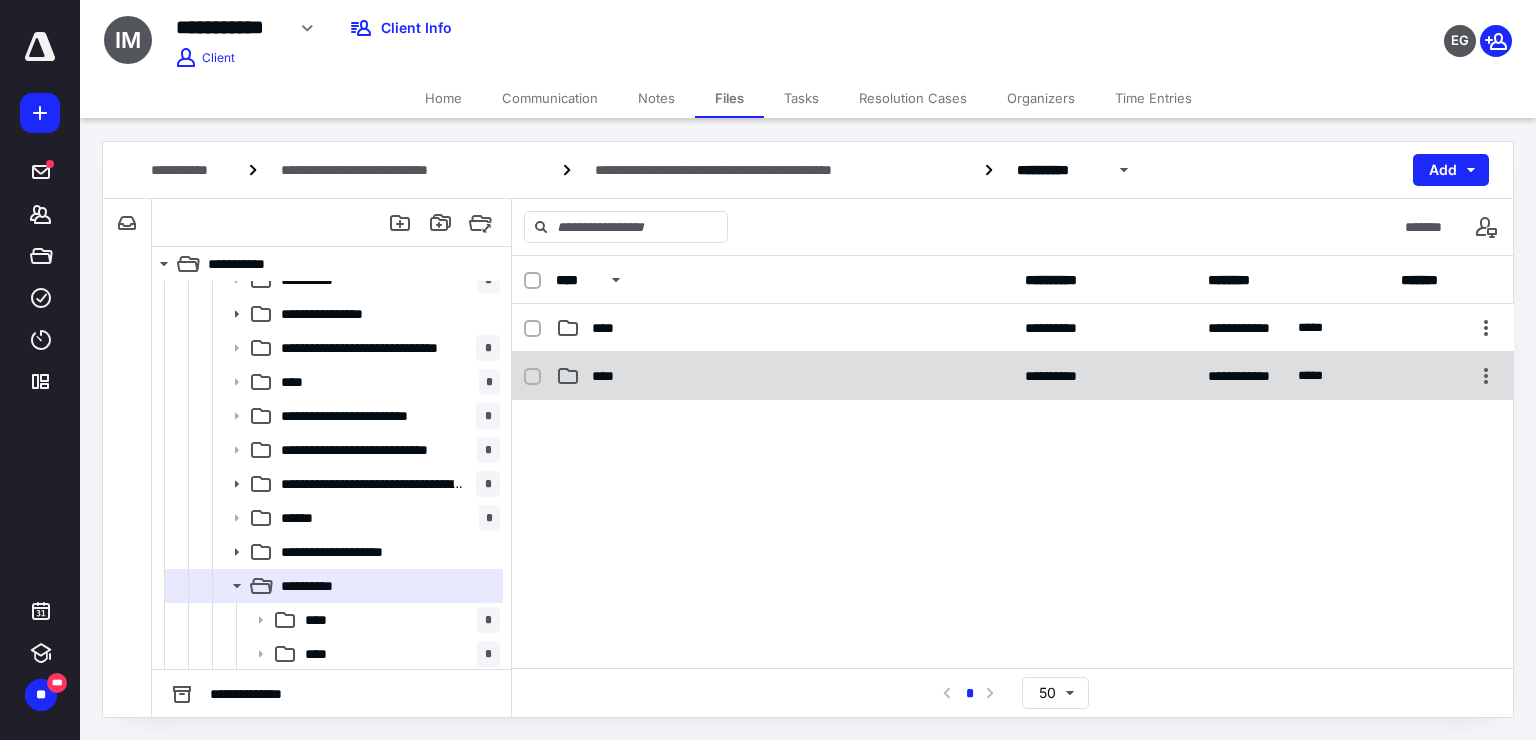 click on "****" at bounding box center (784, 376) 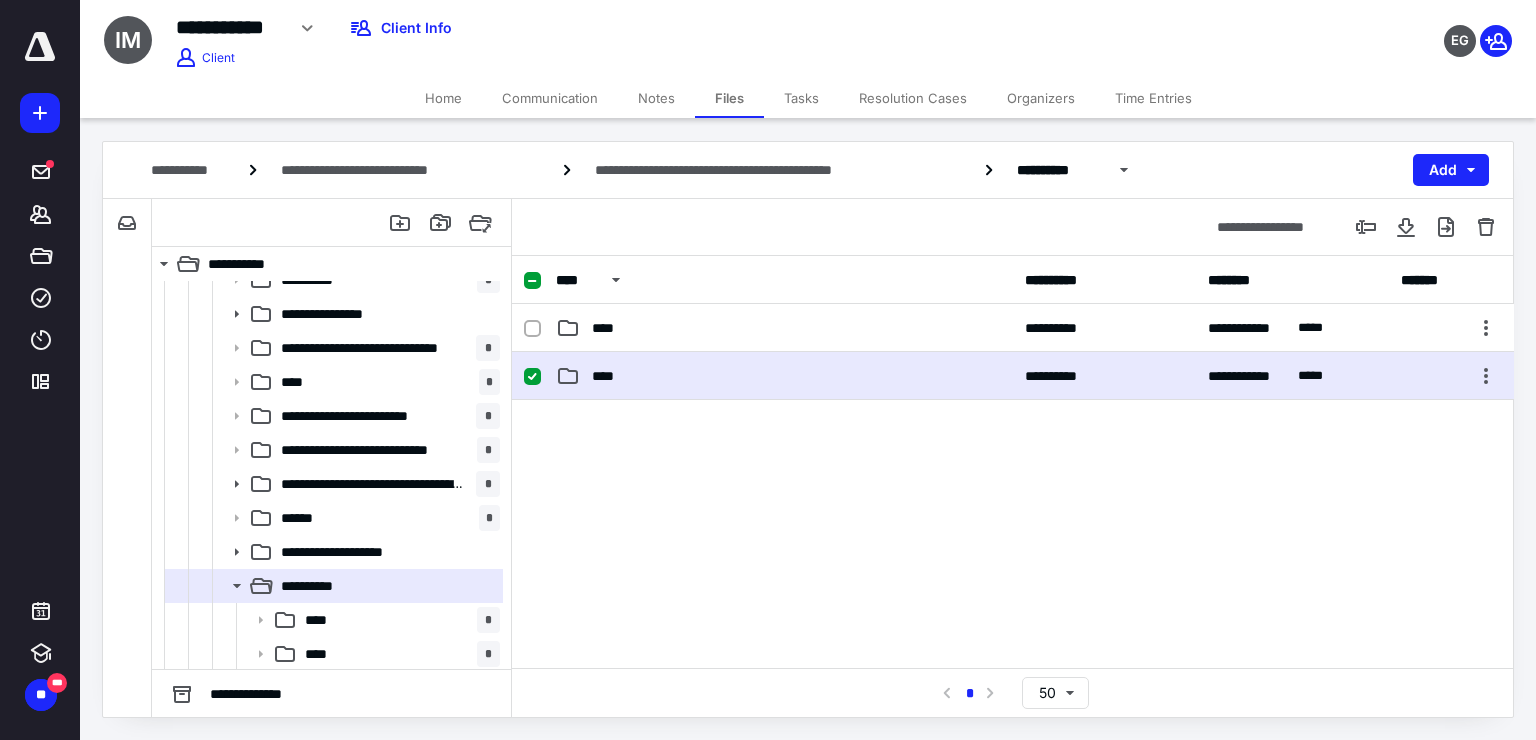 click on "****" at bounding box center (784, 376) 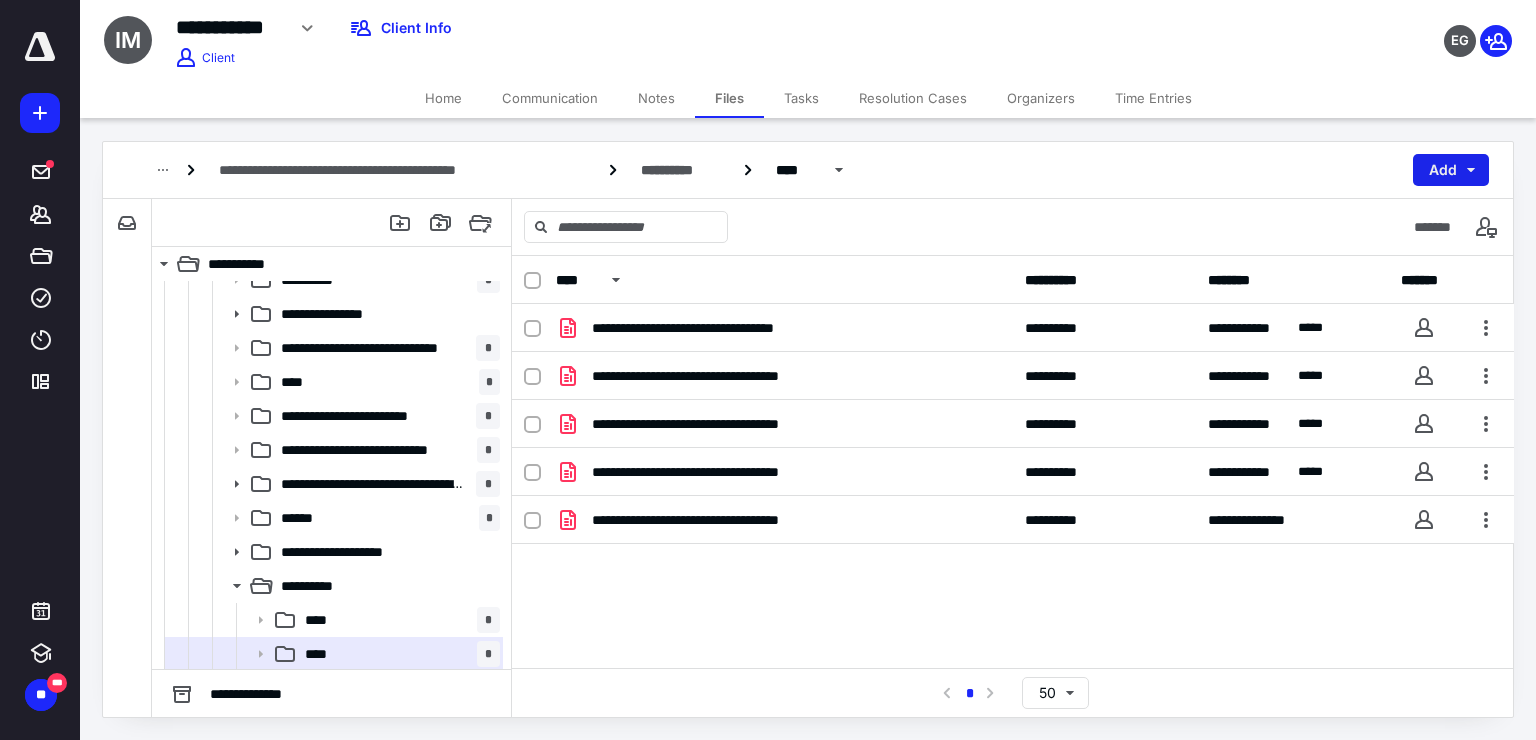 click on "Add" at bounding box center [1451, 170] 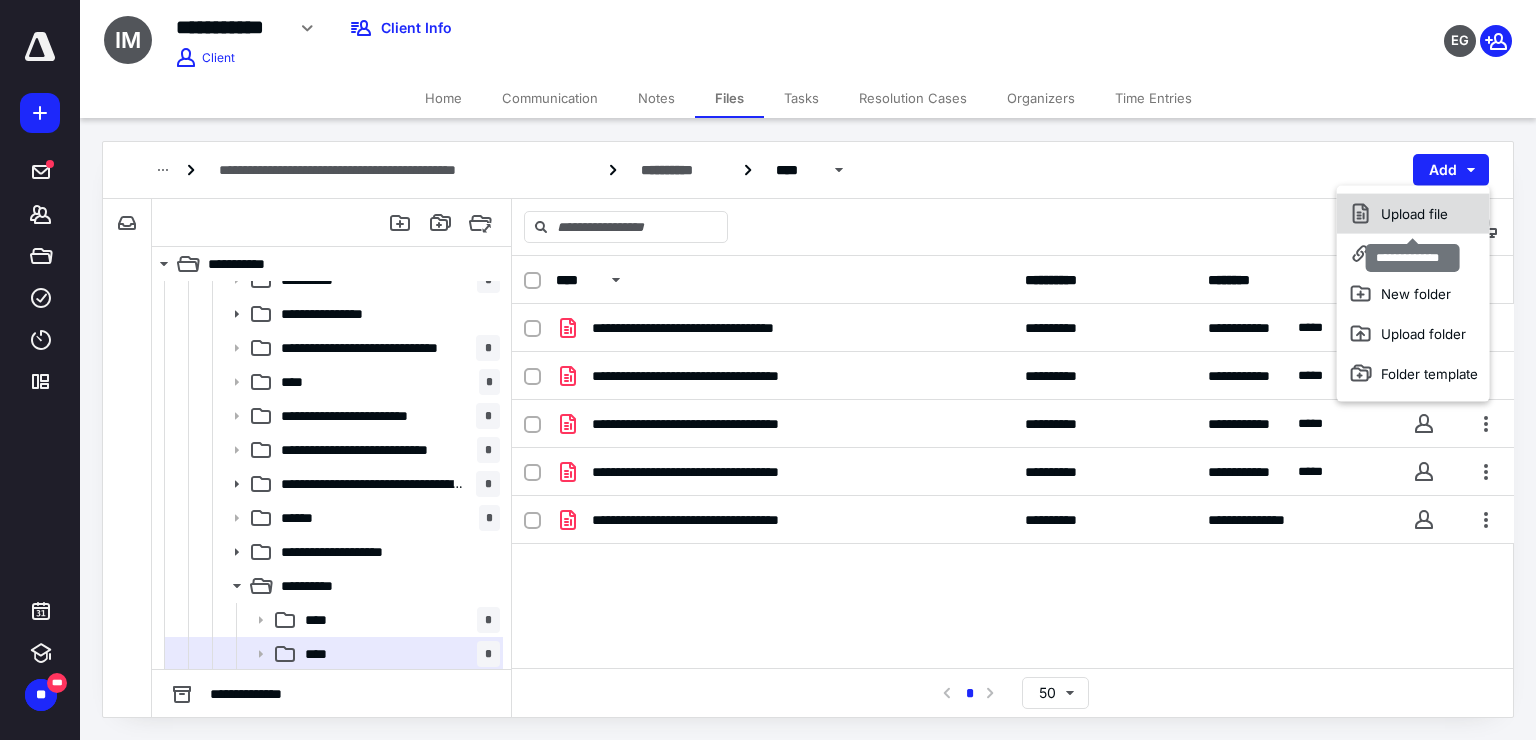 click on "Upload file" at bounding box center (1413, 214) 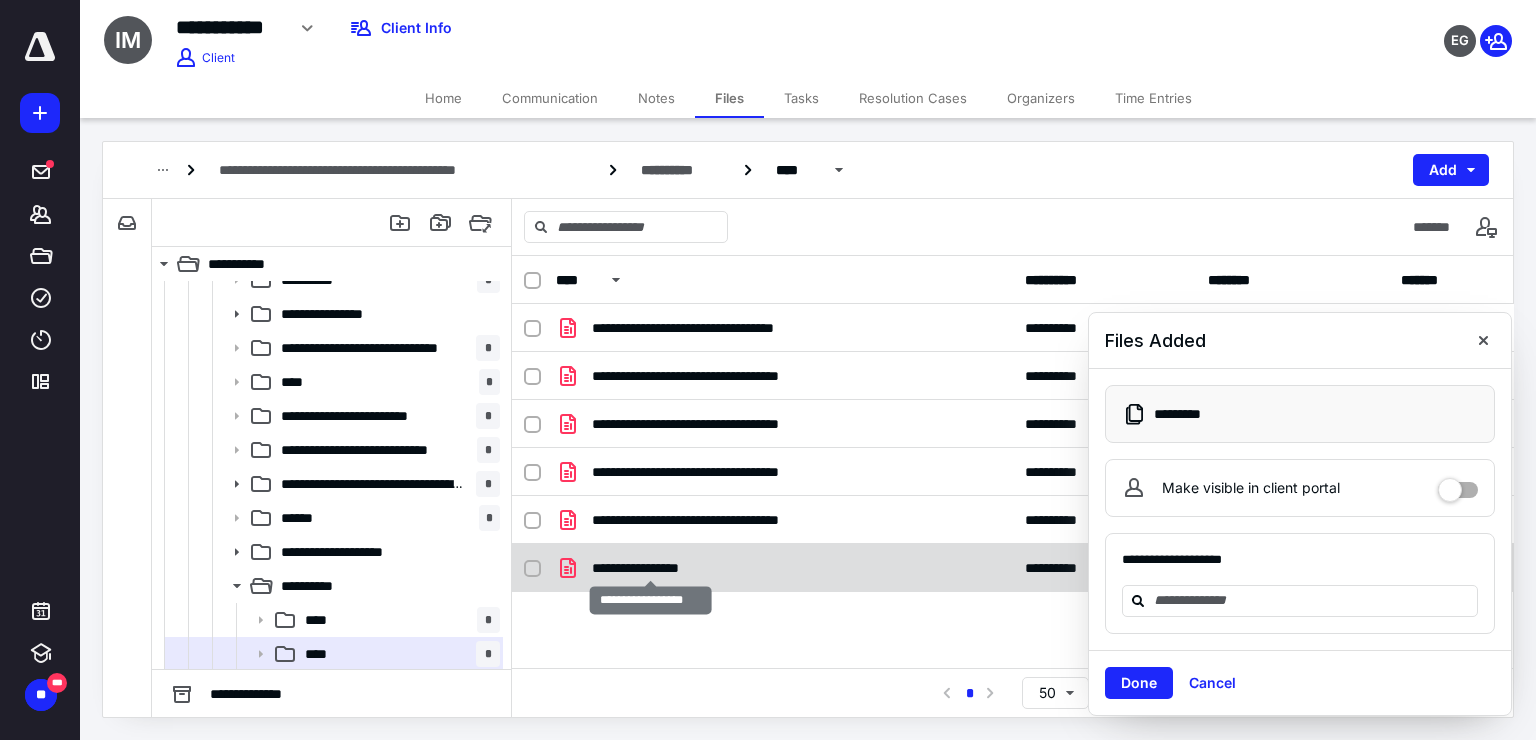 checkbox on "true" 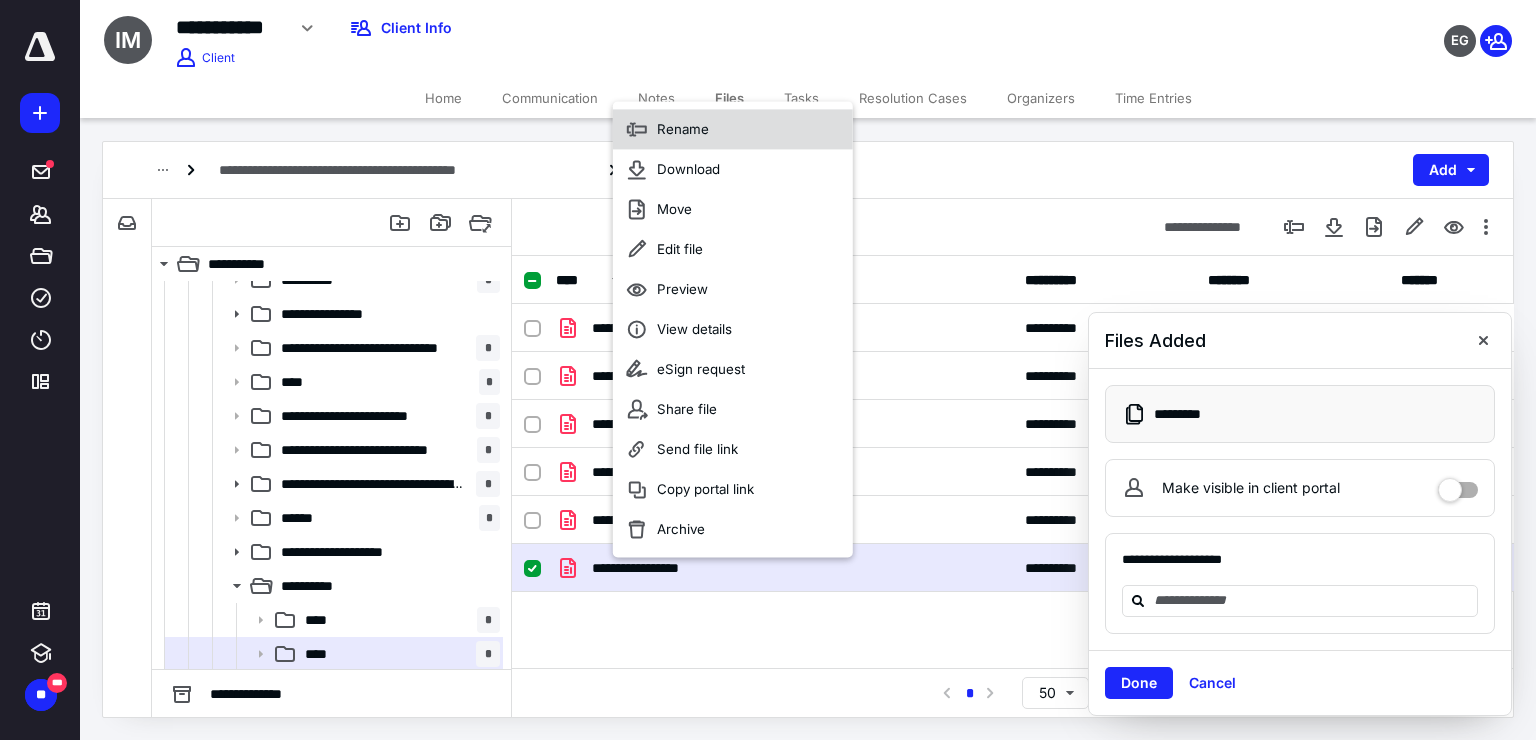 click on "Rename" at bounding box center [733, 129] 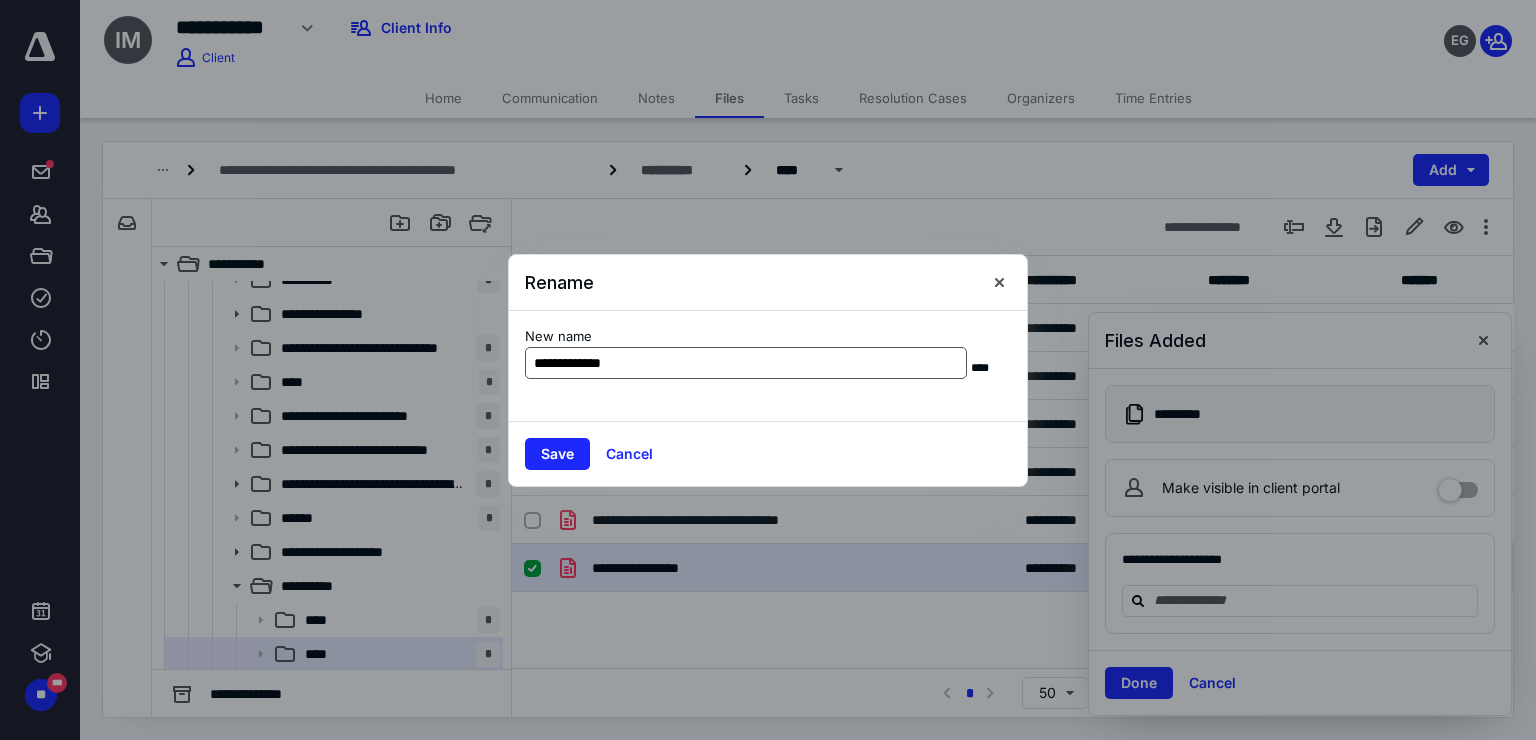 click on "**********" at bounding box center [746, 363] 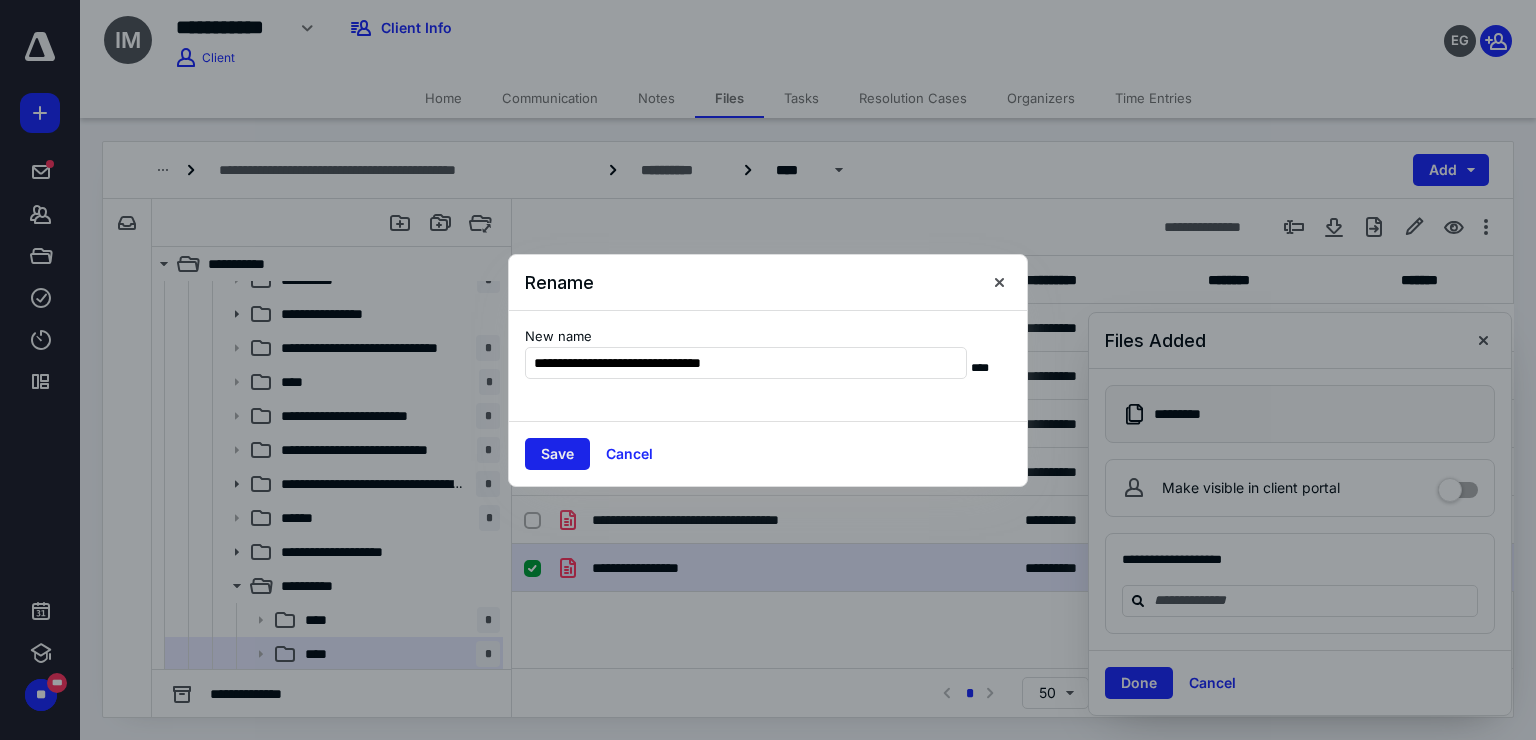 type on "**********" 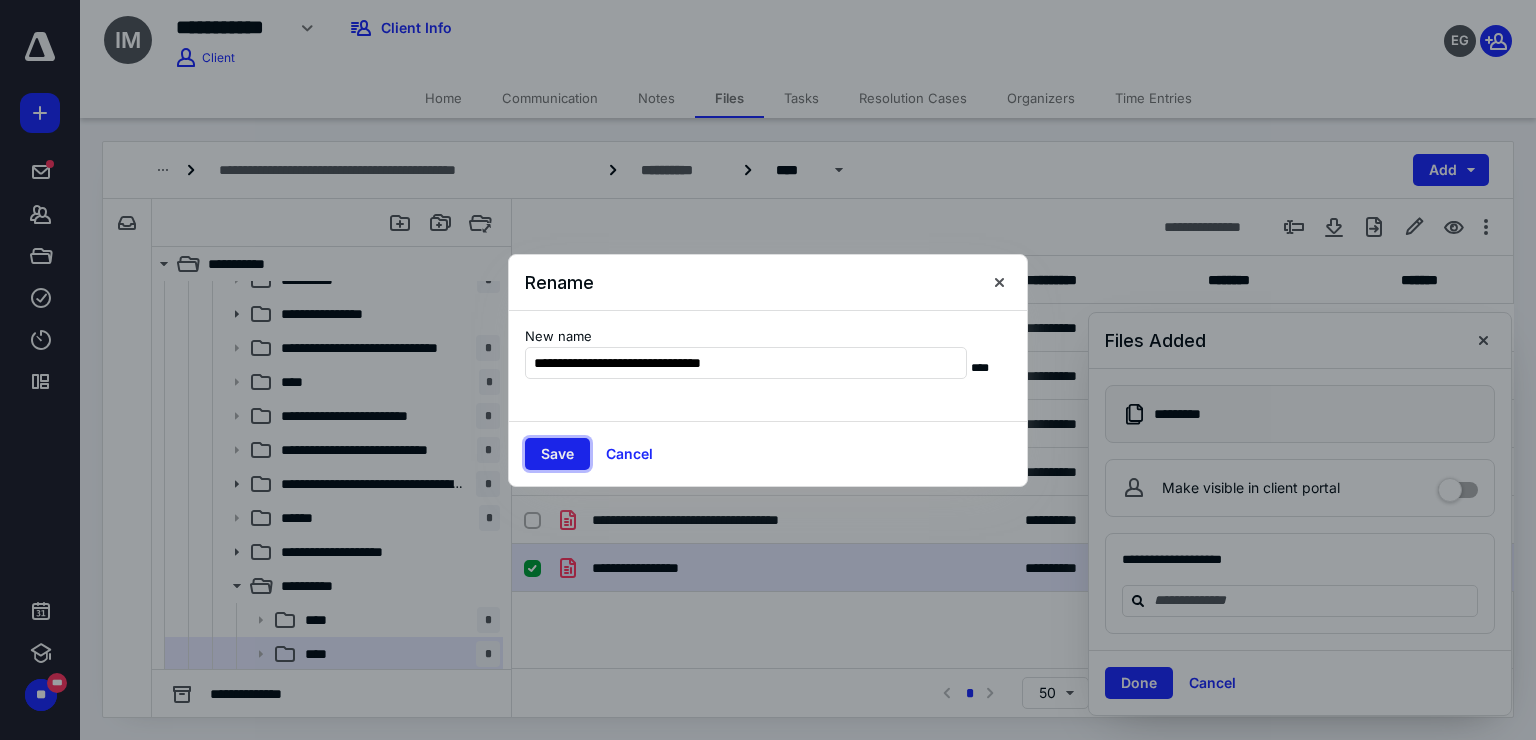 click on "Save" at bounding box center (557, 454) 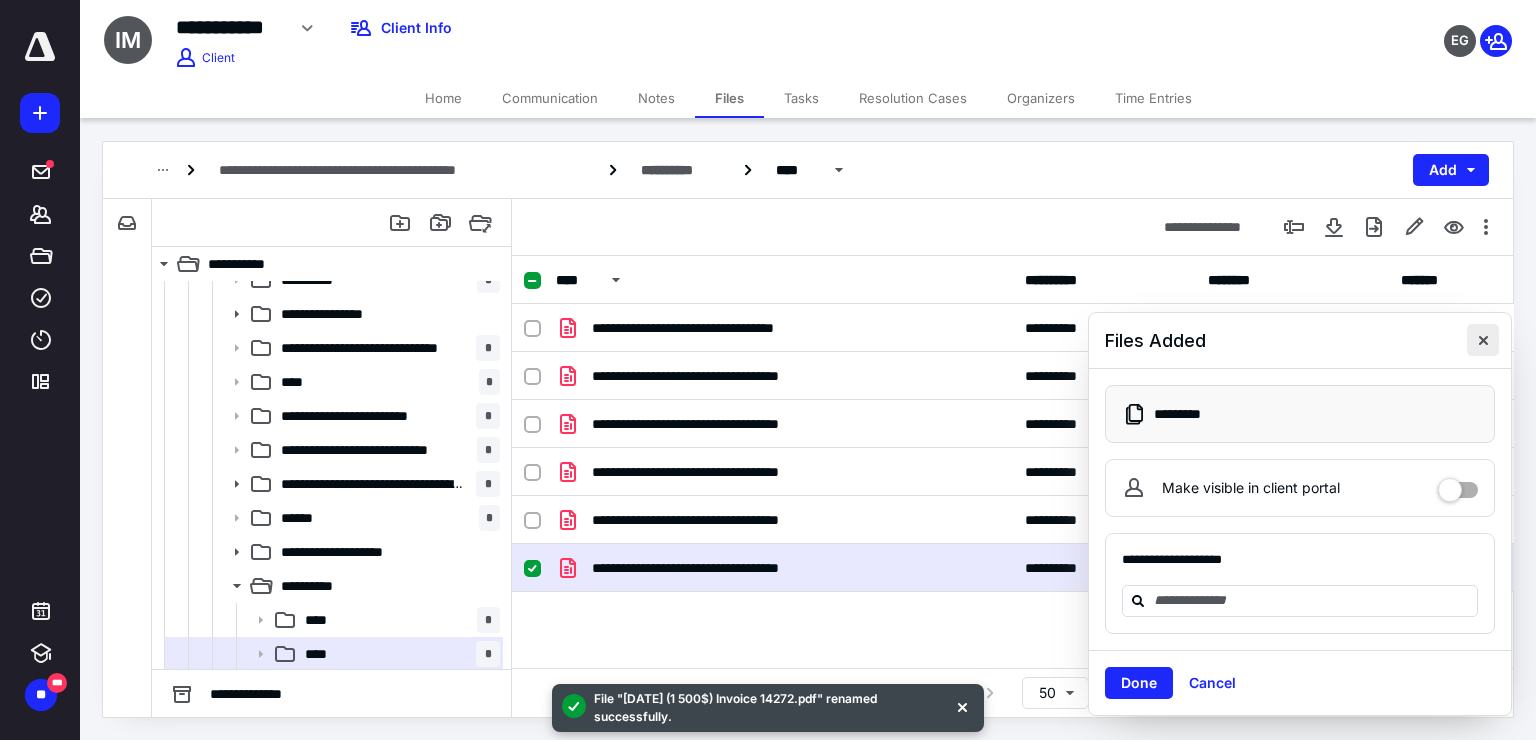 click at bounding box center (1483, 340) 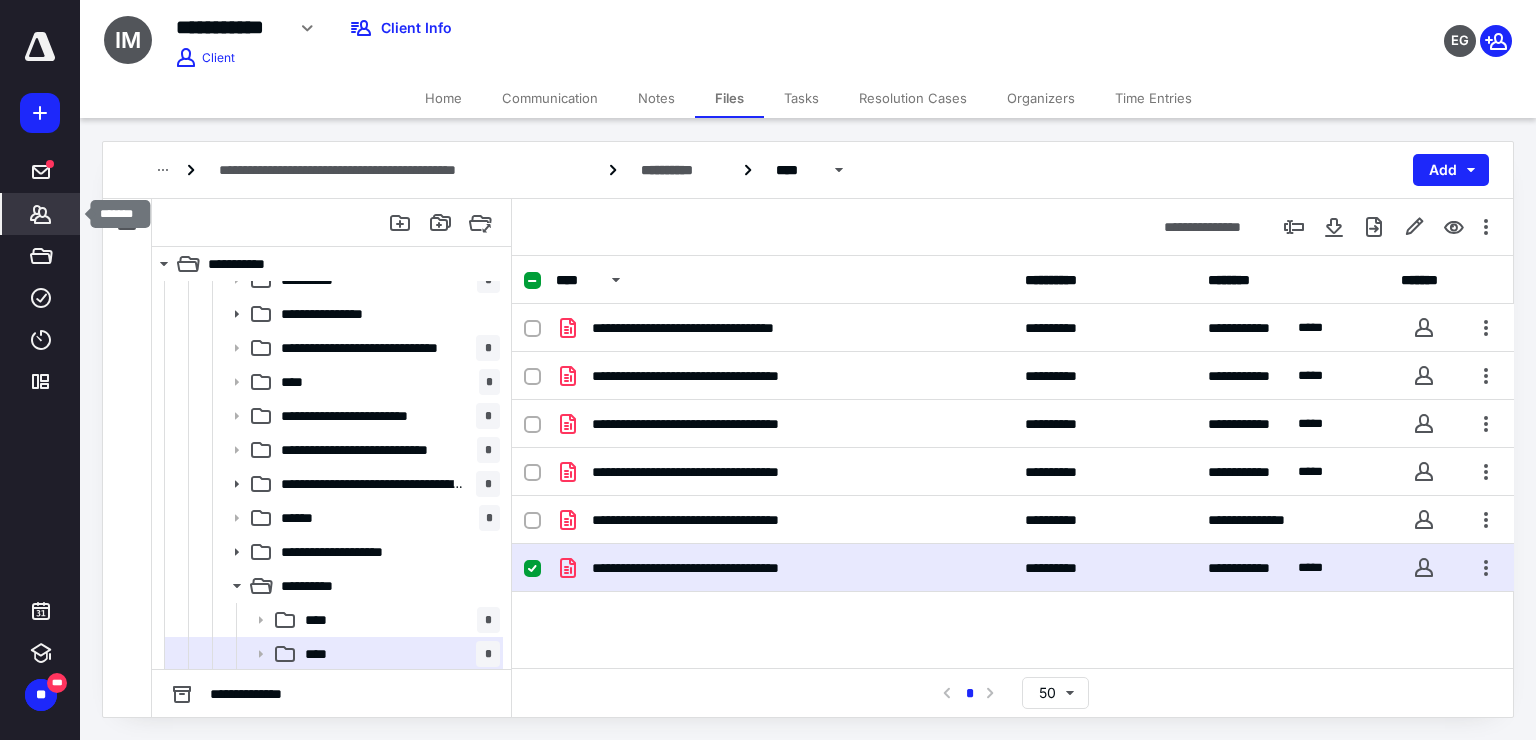 click 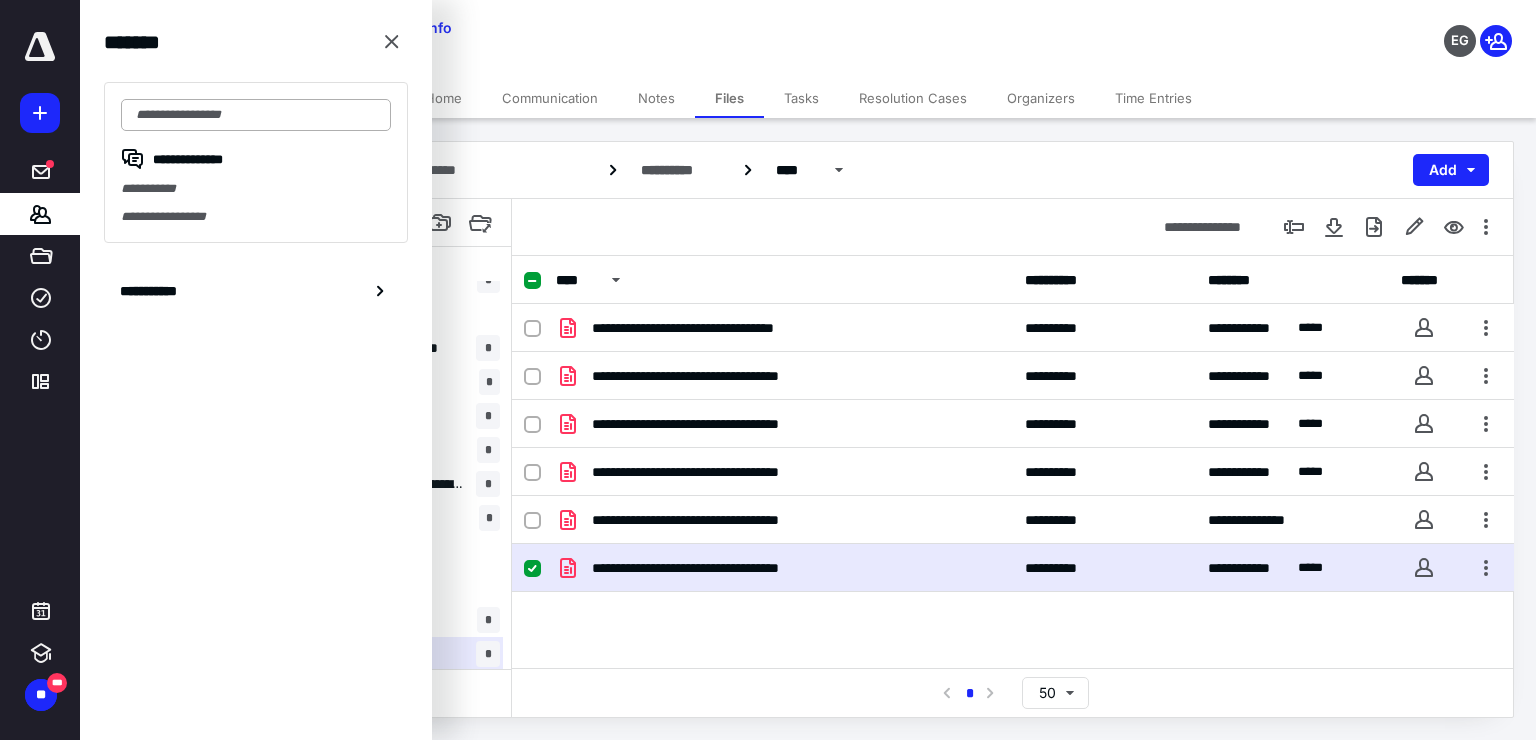 click at bounding box center [256, 115] 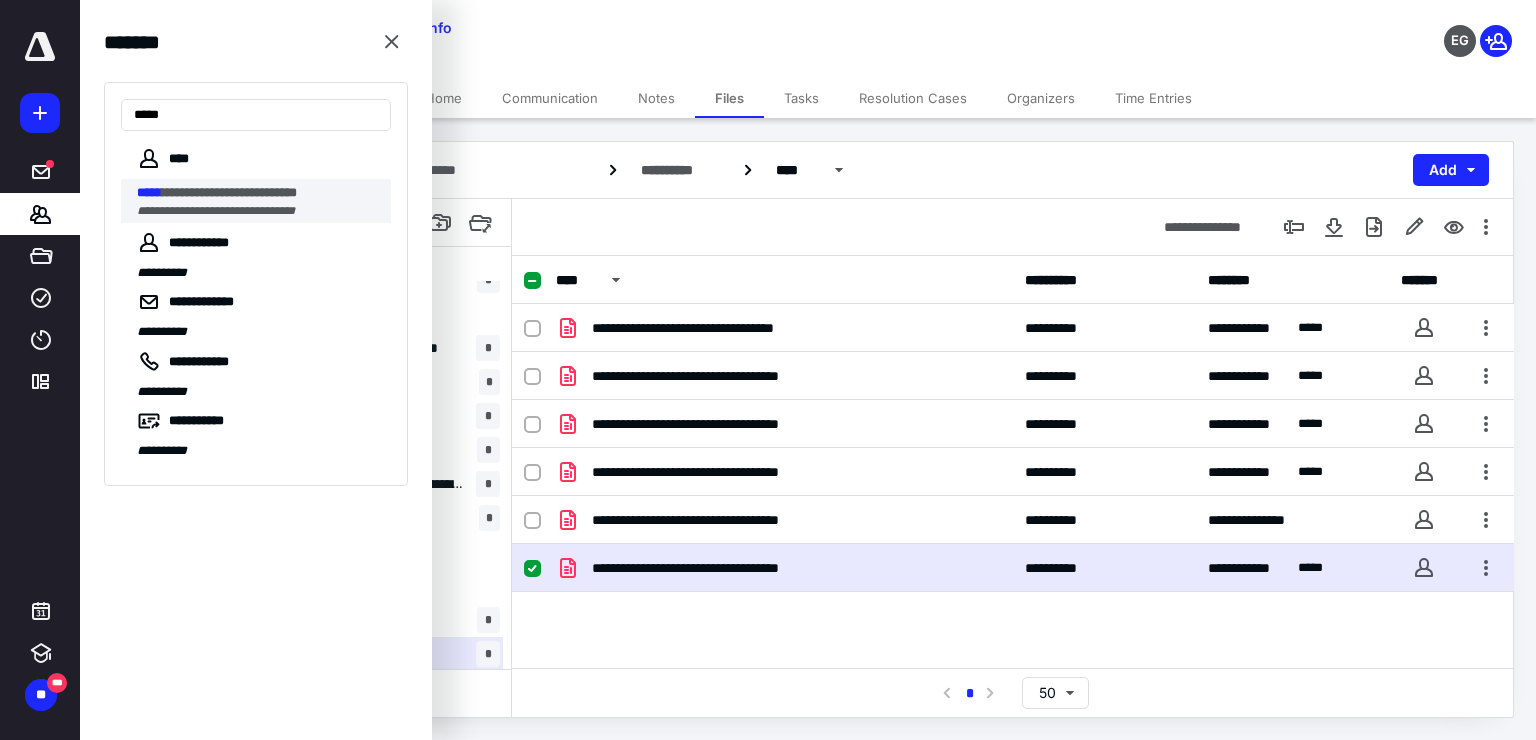 type on "*****" 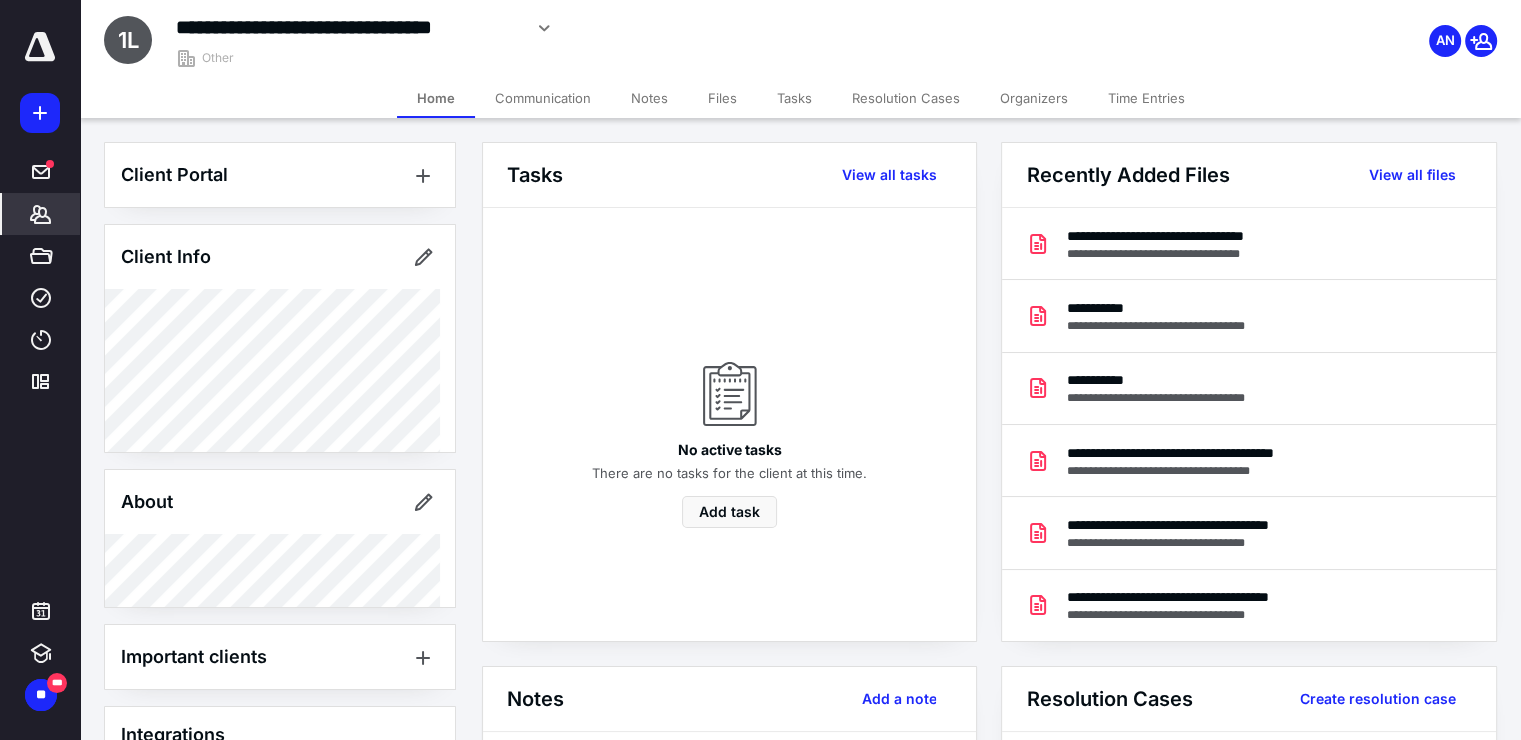 click on "Files" at bounding box center [722, 98] 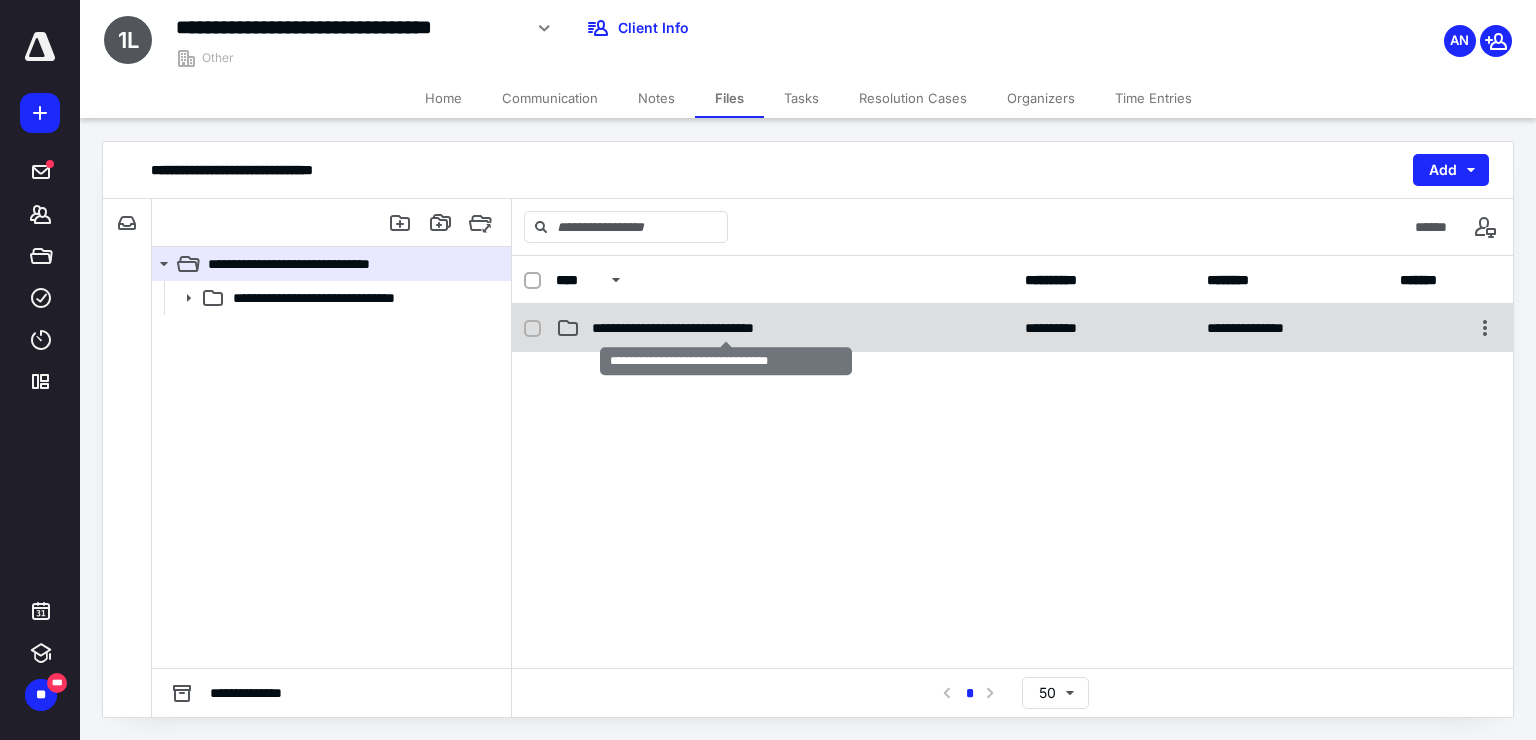 click on "**********" at bounding box center [726, 328] 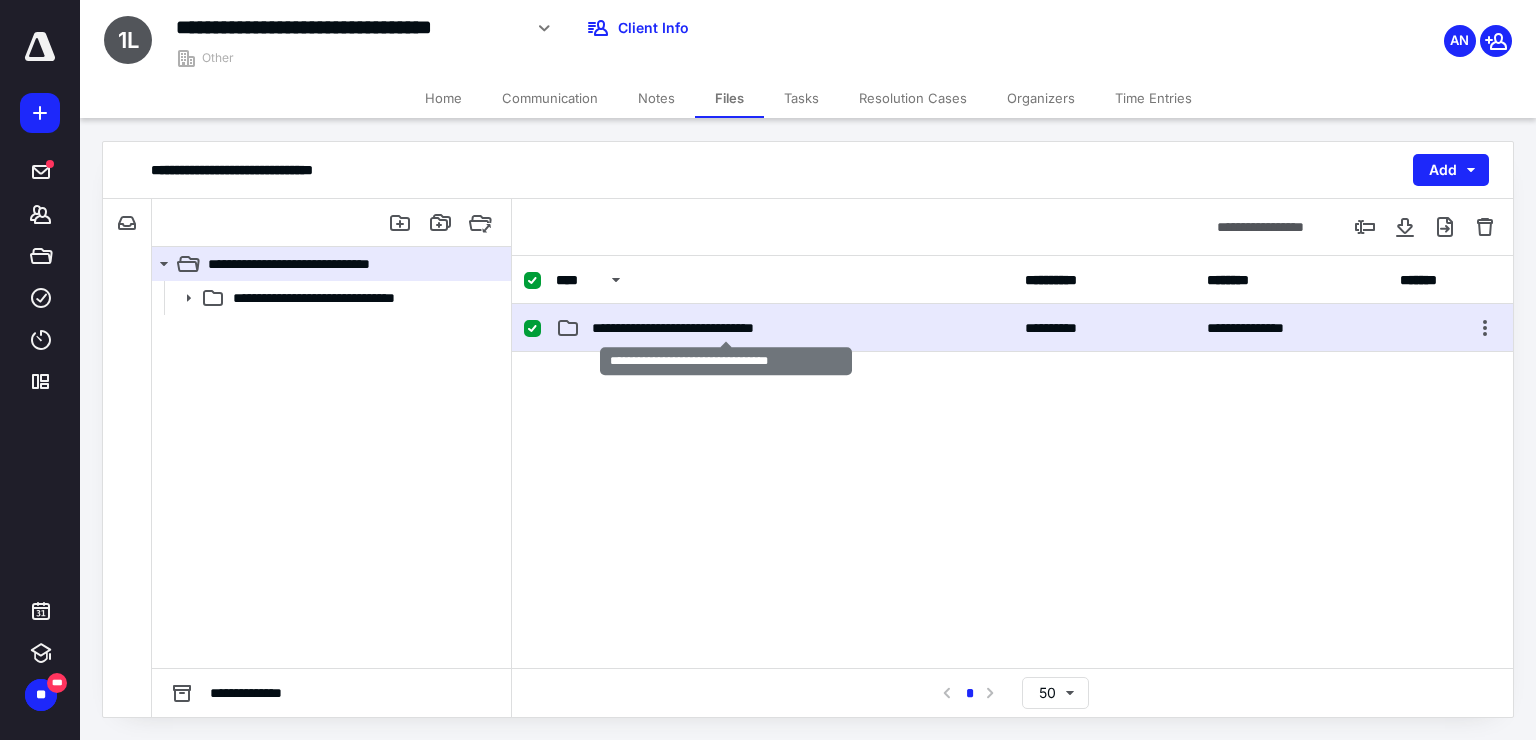 click on "**********" at bounding box center (726, 328) 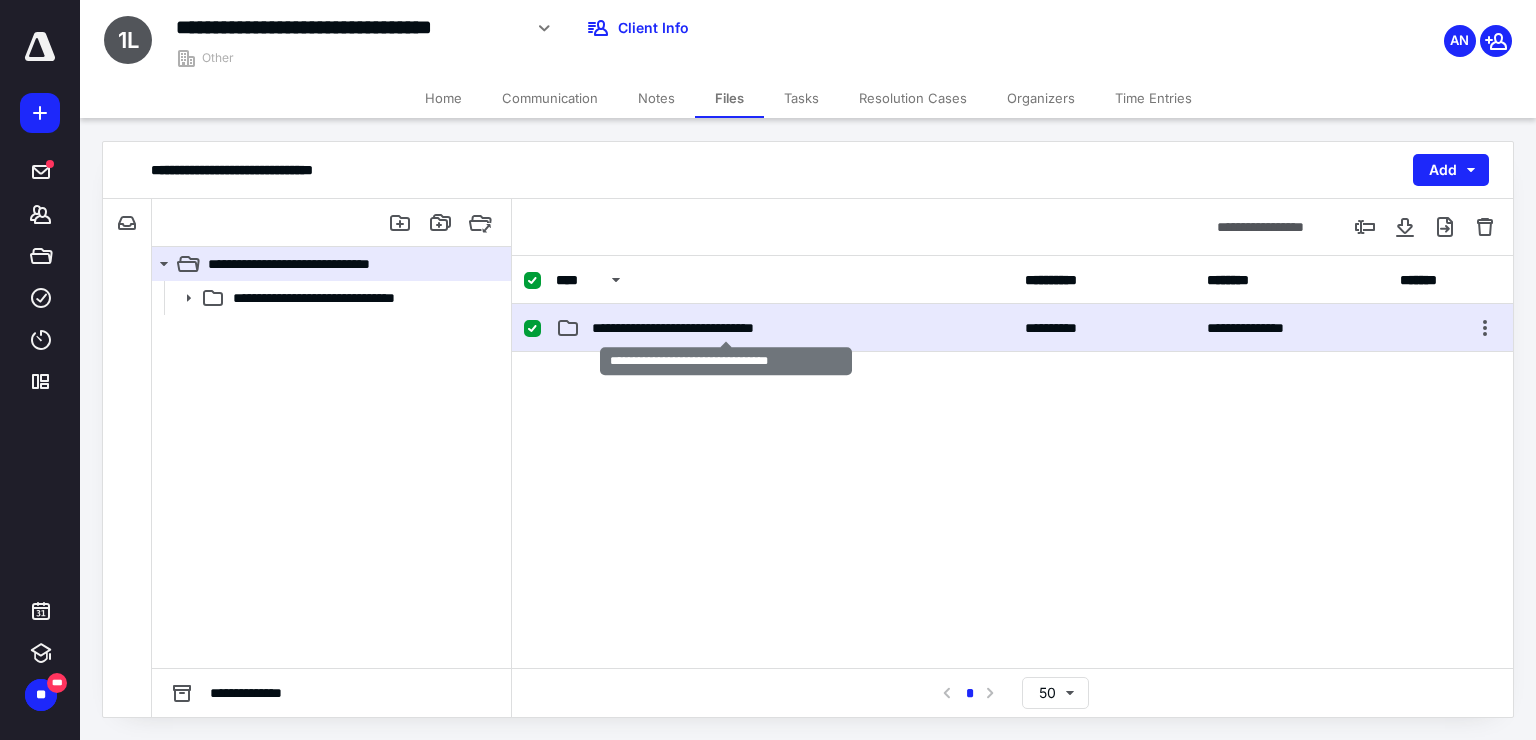 checkbox on "false" 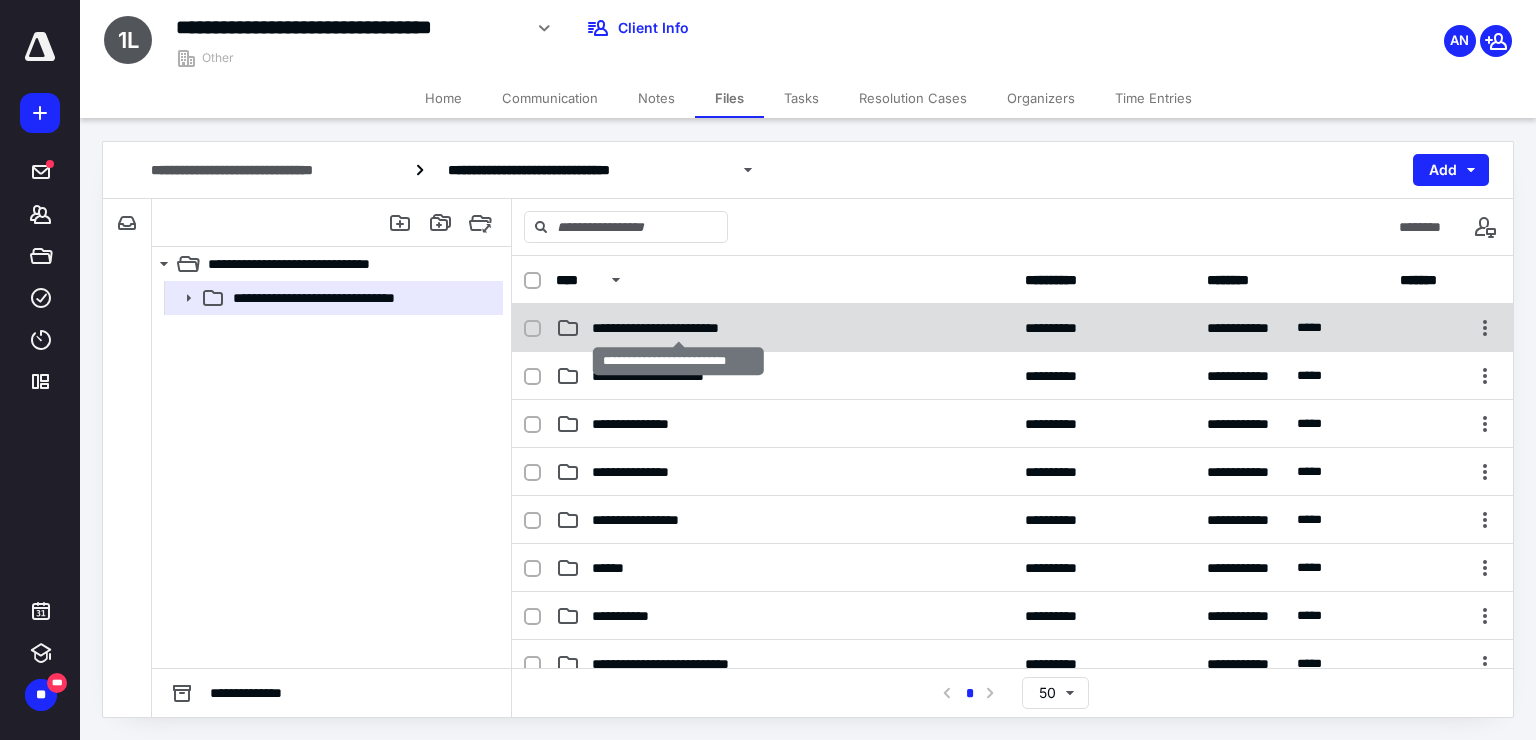 click on "**********" at bounding box center (679, 328) 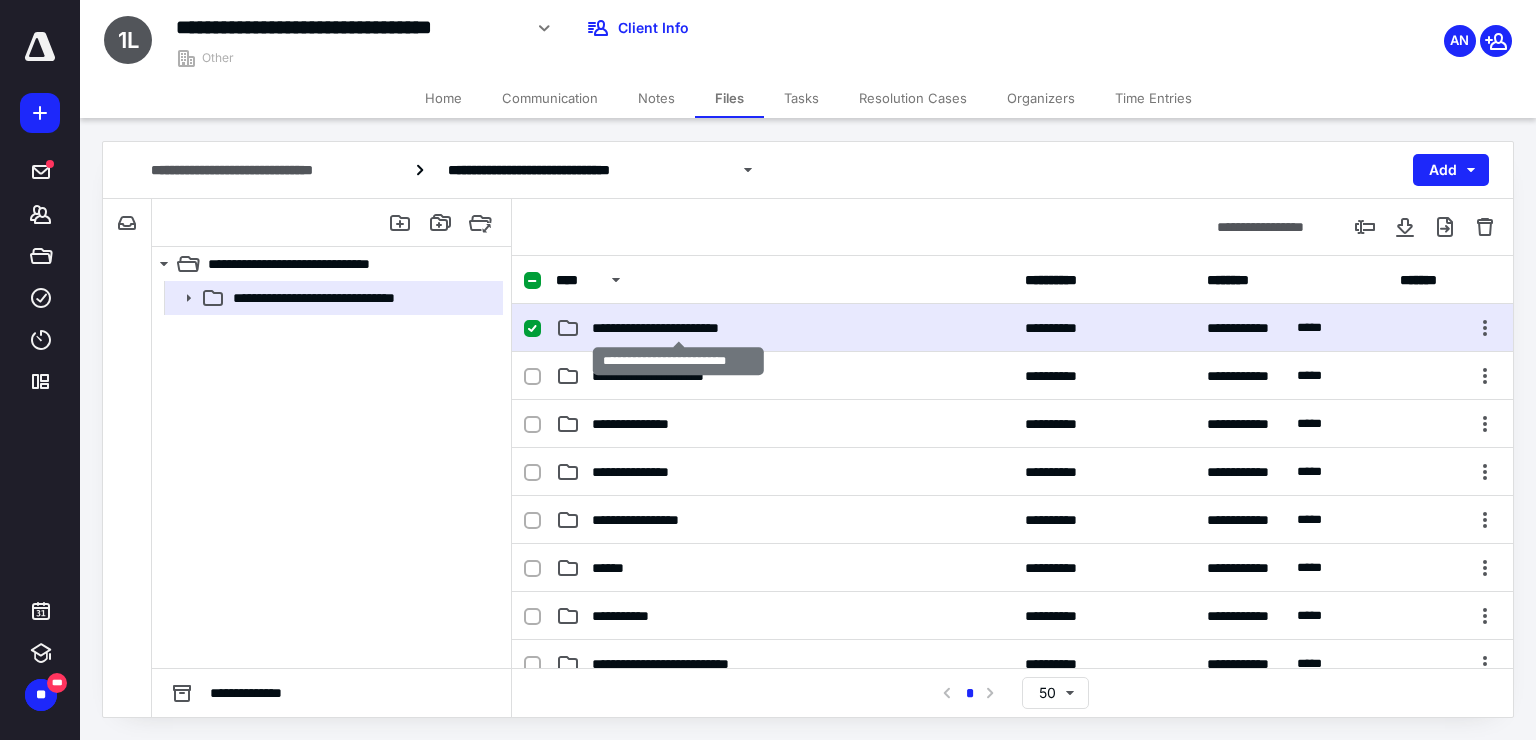 click on "**********" at bounding box center (679, 328) 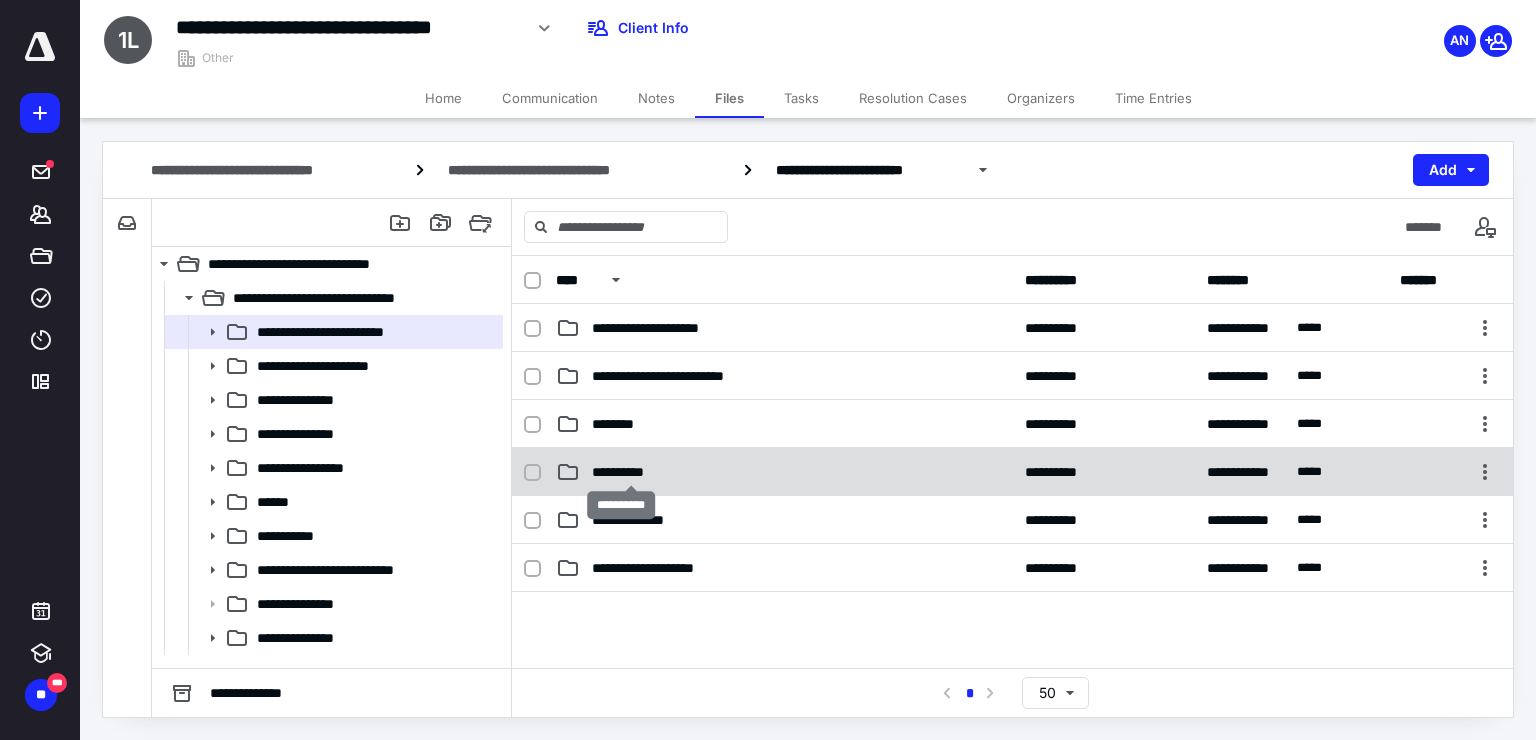 click on "**********" at bounding box center [631, 472] 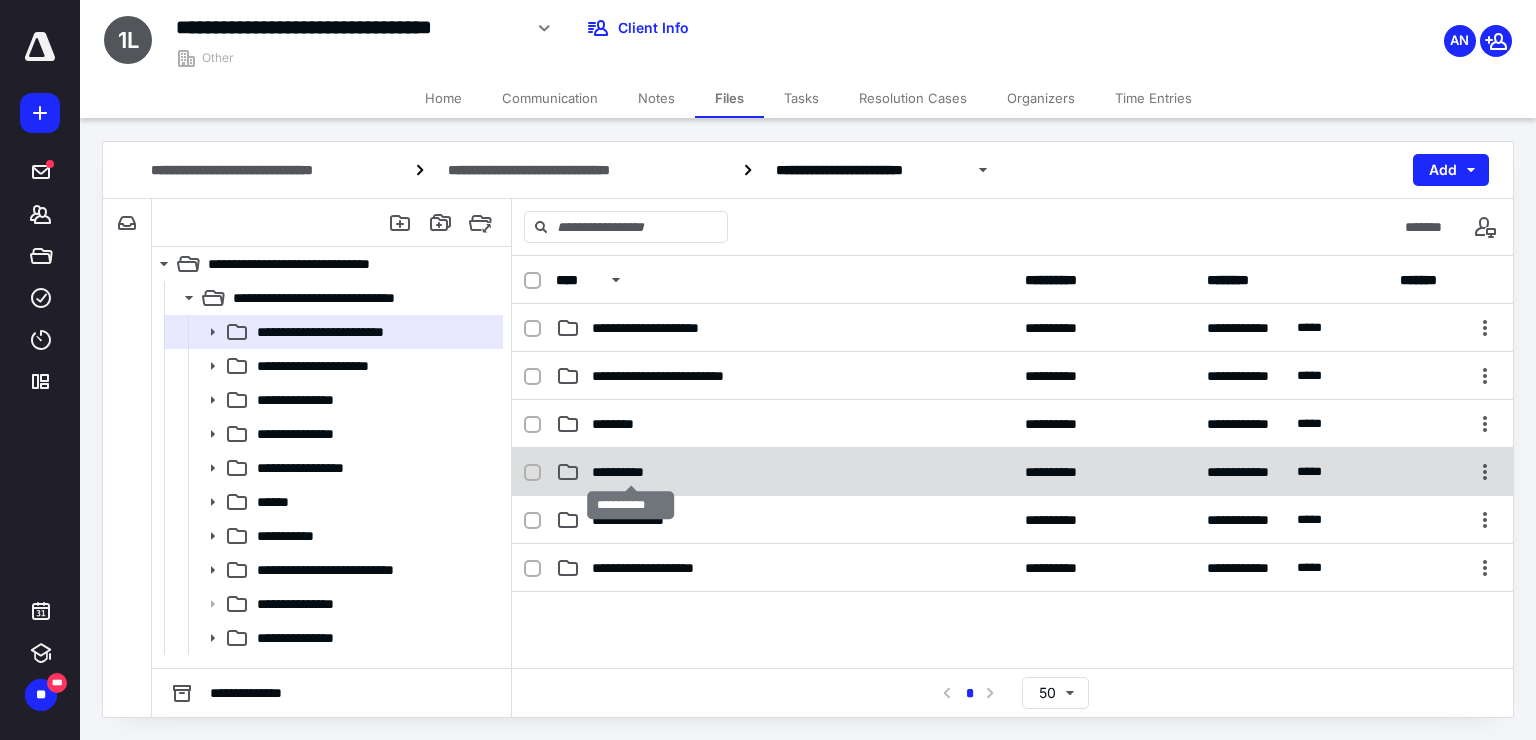 click on "**********" at bounding box center (631, 472) 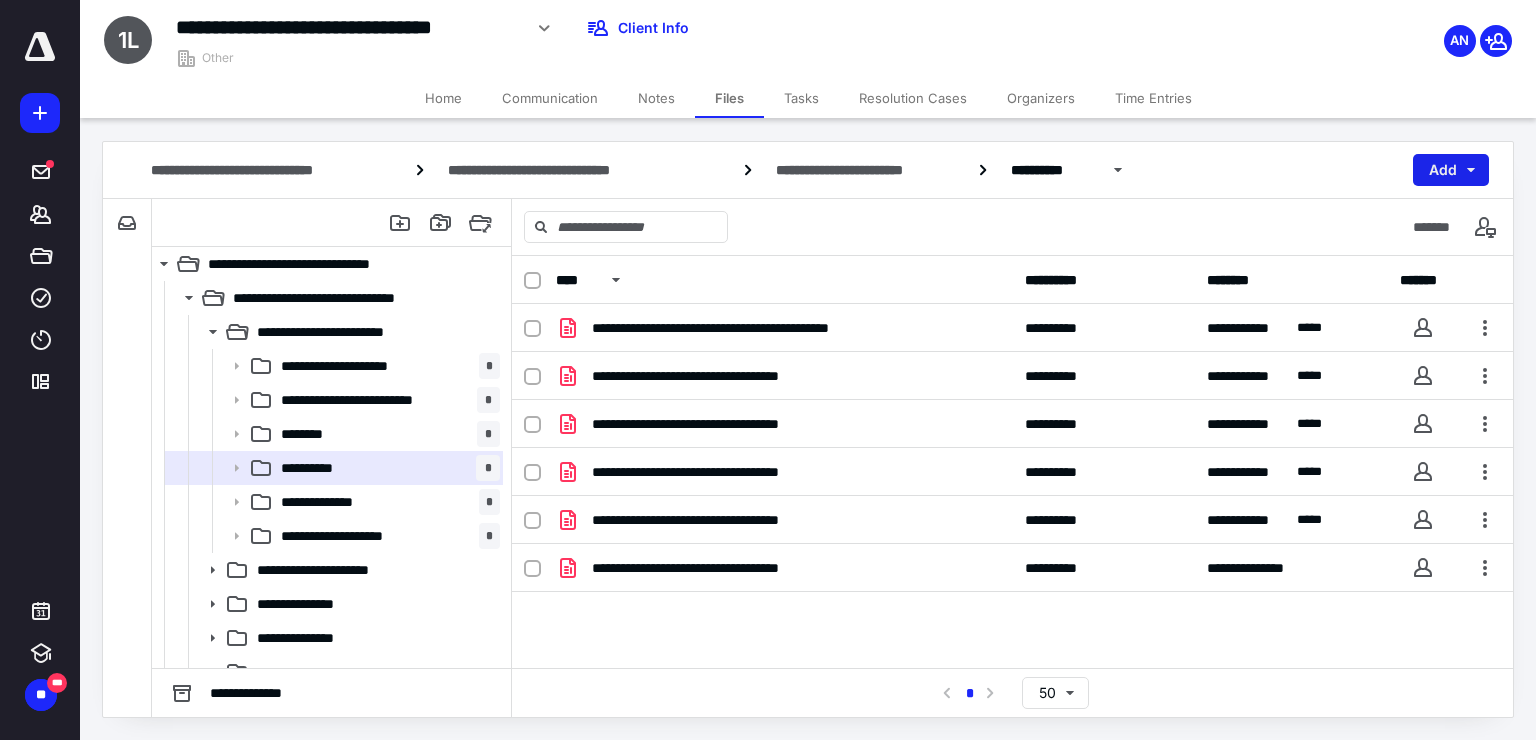 click on "Add" at bounding box center [1451, 170] 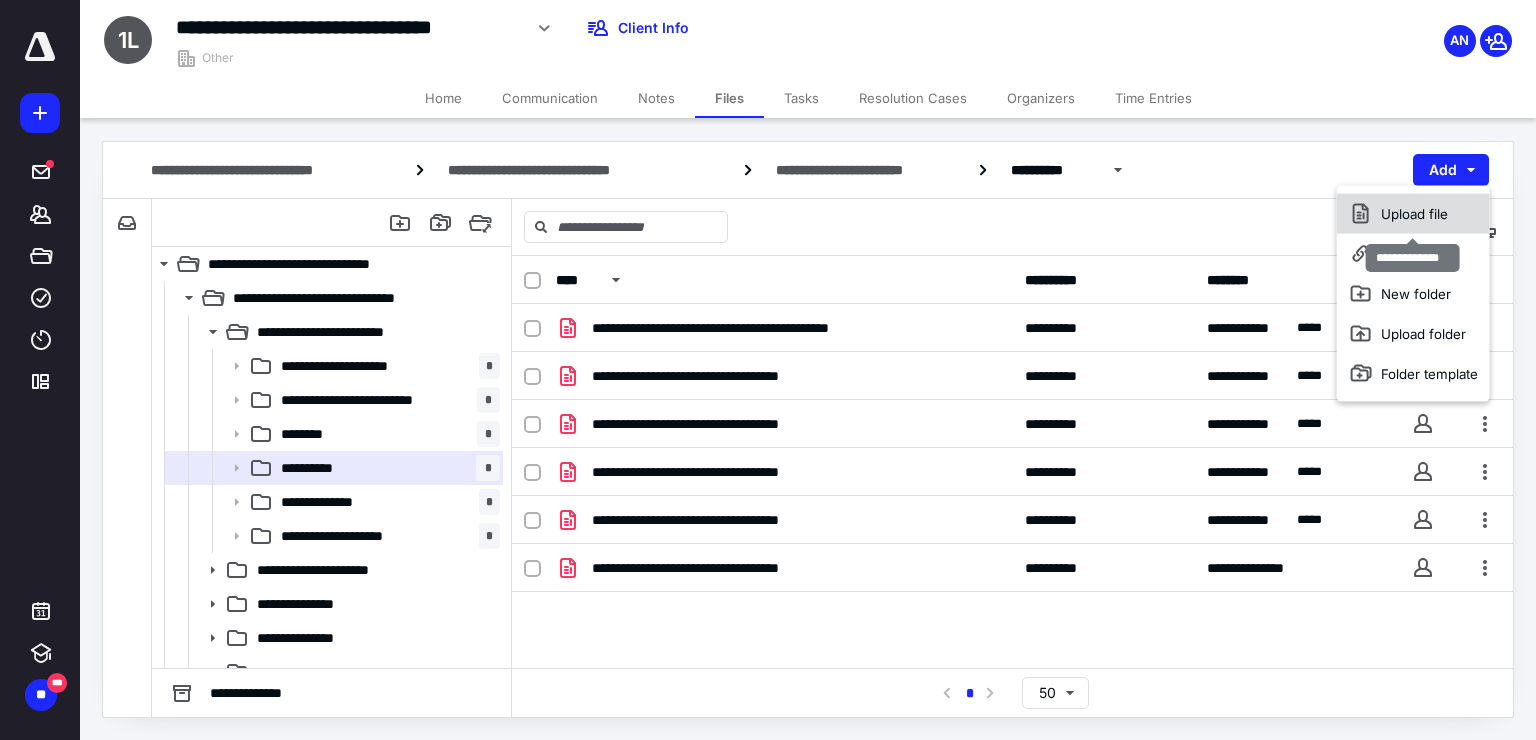 click on "Upload file" at bounding box center [1413, 214] 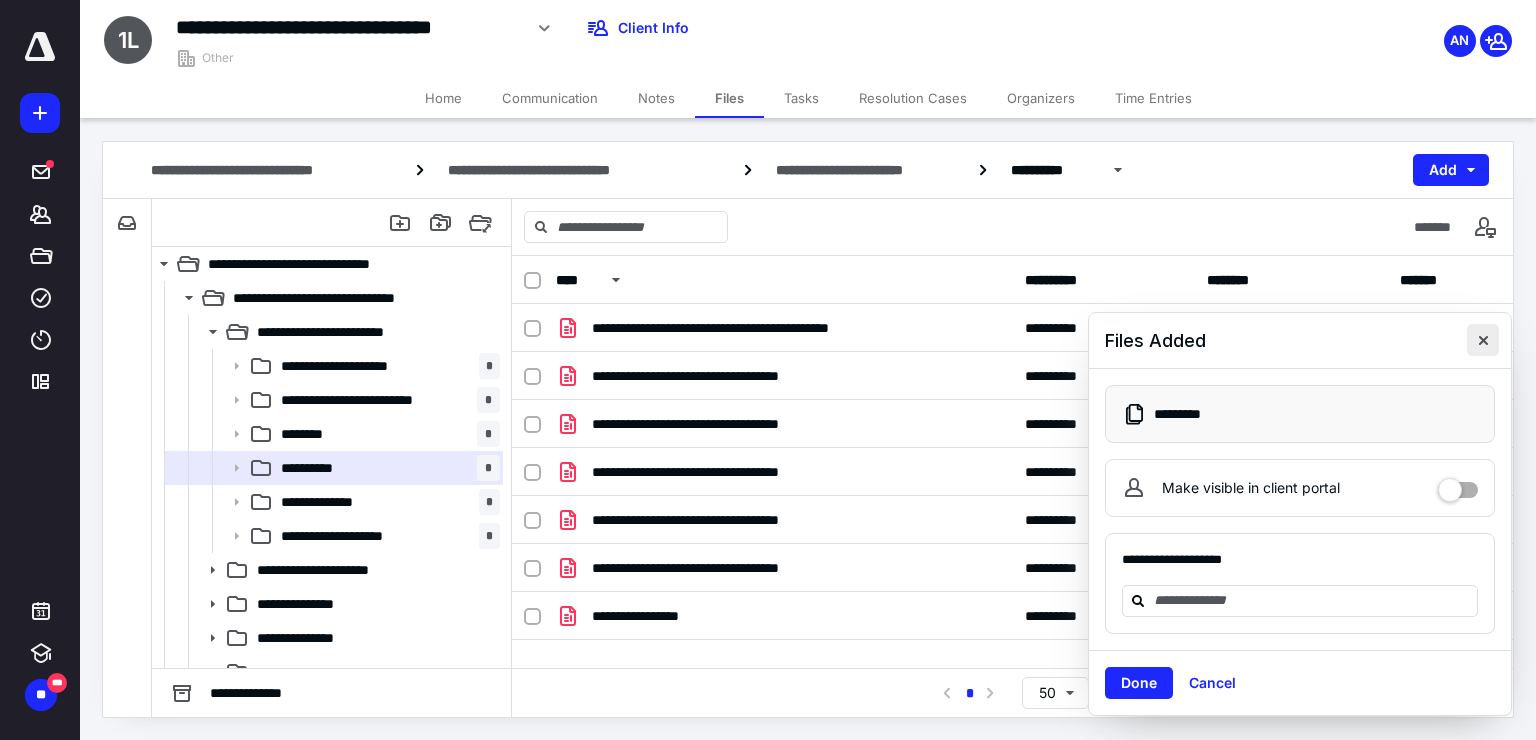 click at bounding box center [1483, 340] 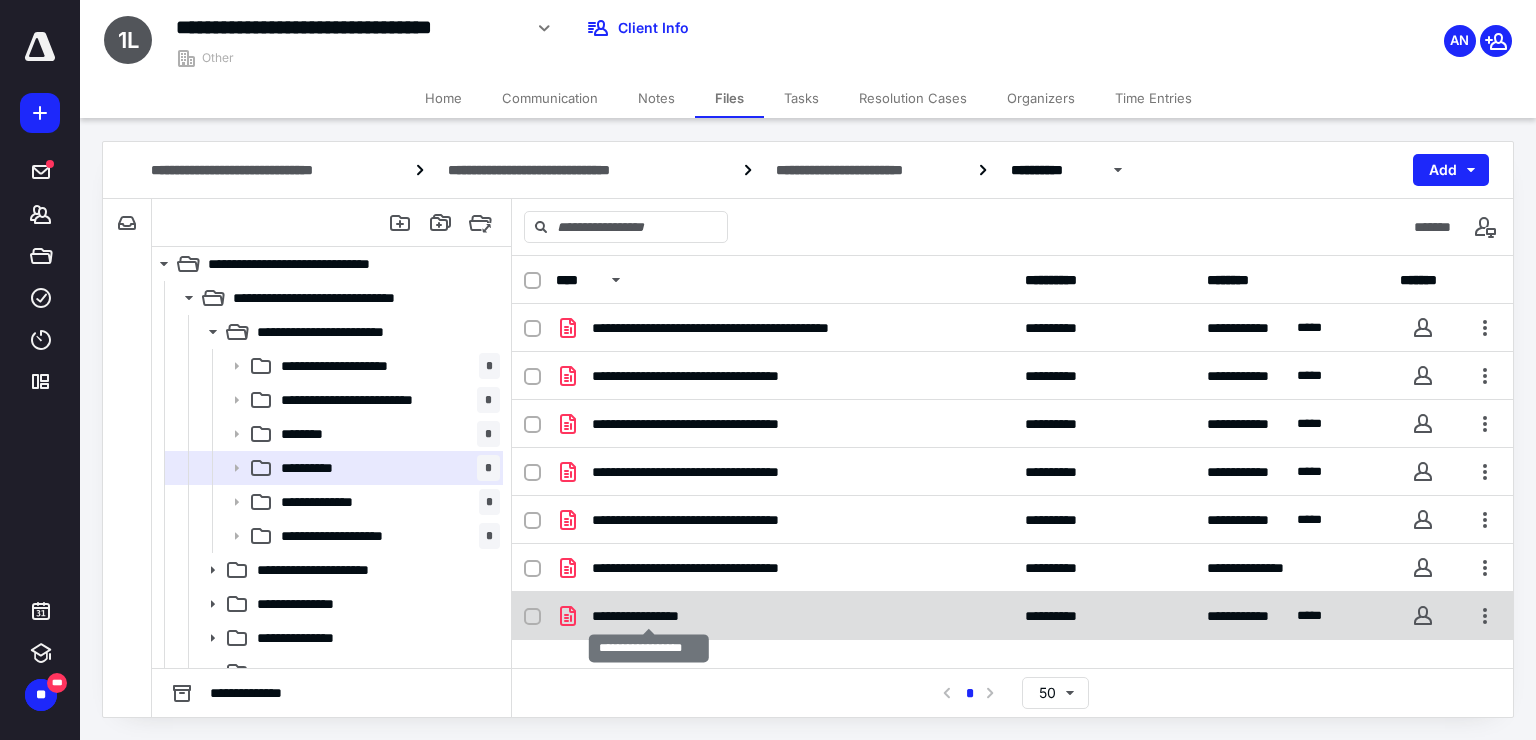 checkbox on "true" 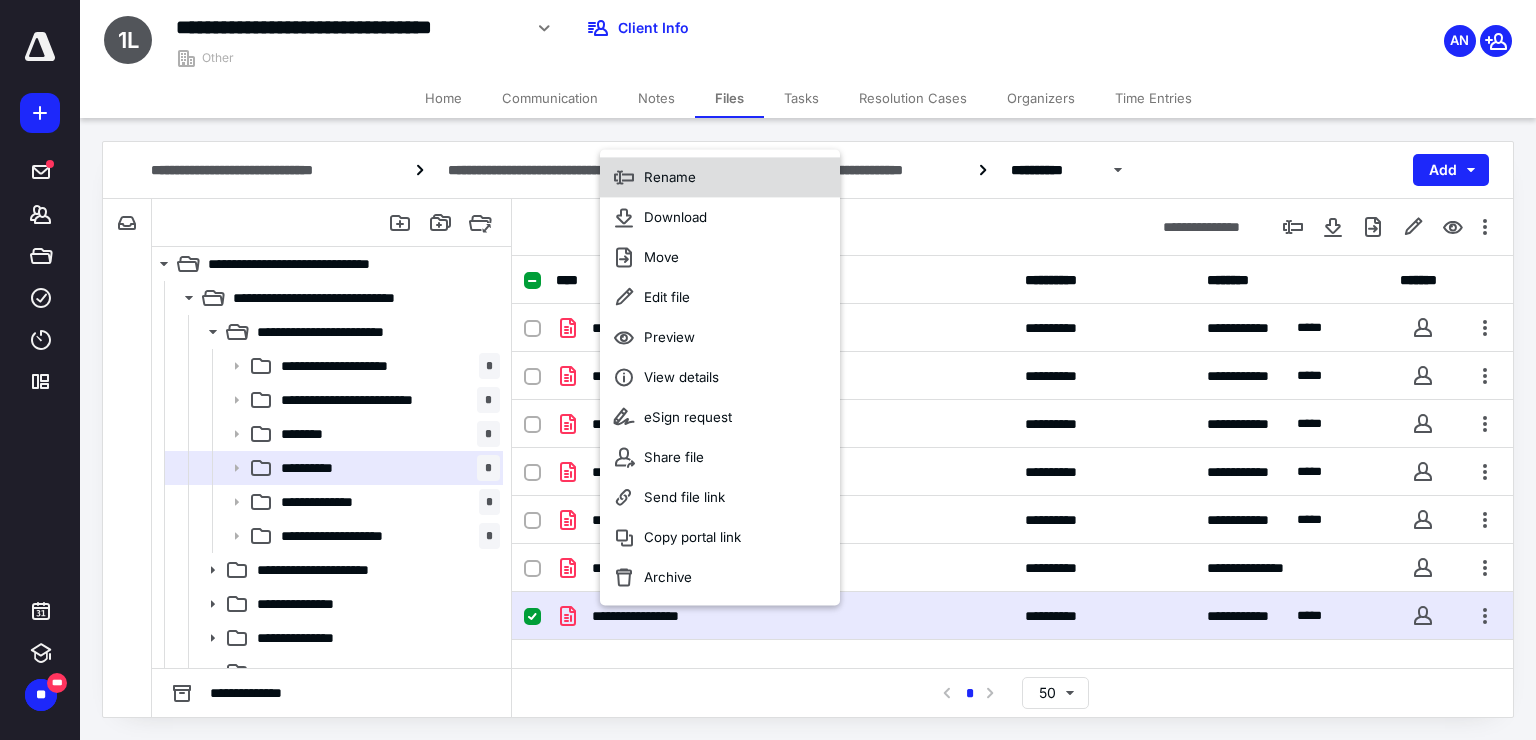 click on "Rename" at bounding box center (720, 177) 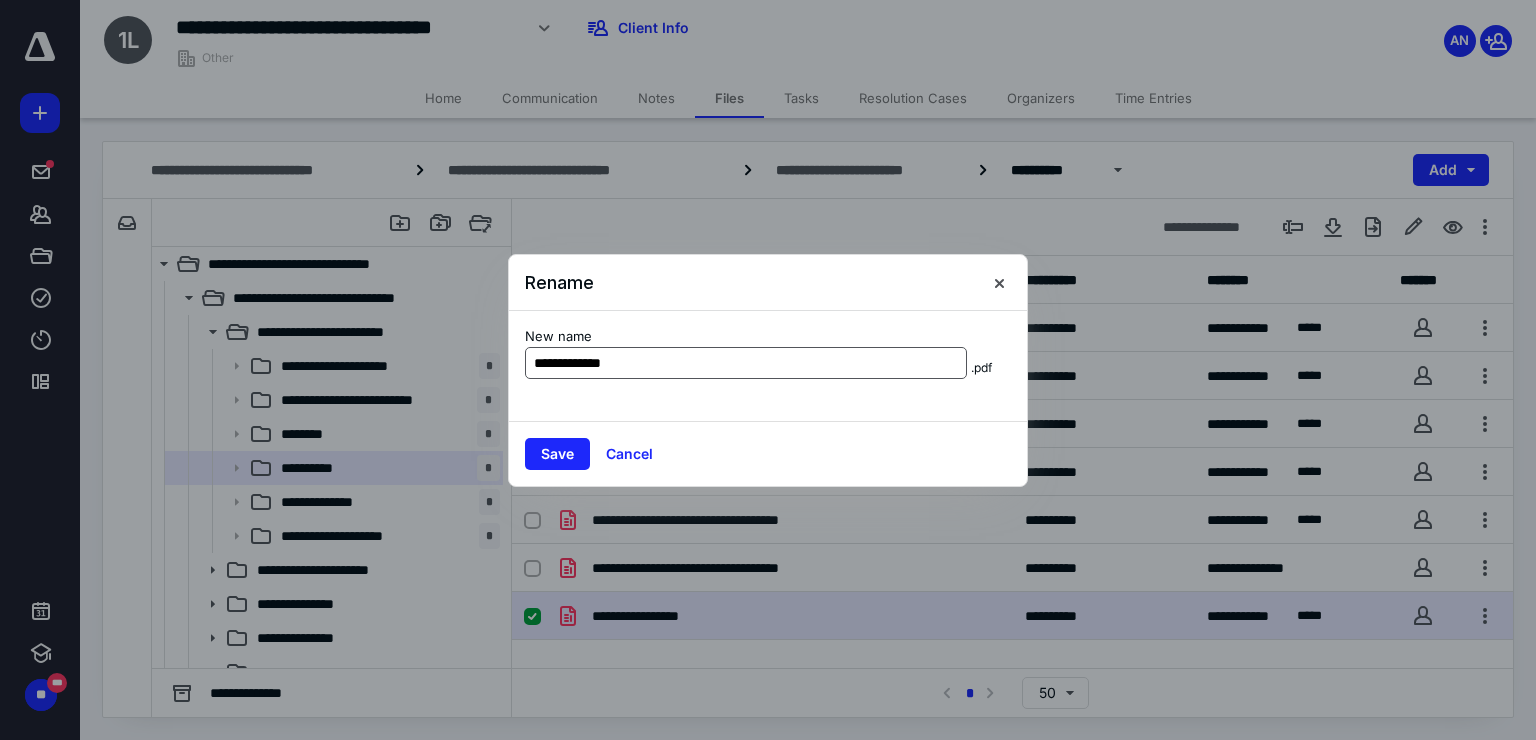click on "**********" at bounding box center [746, 363] 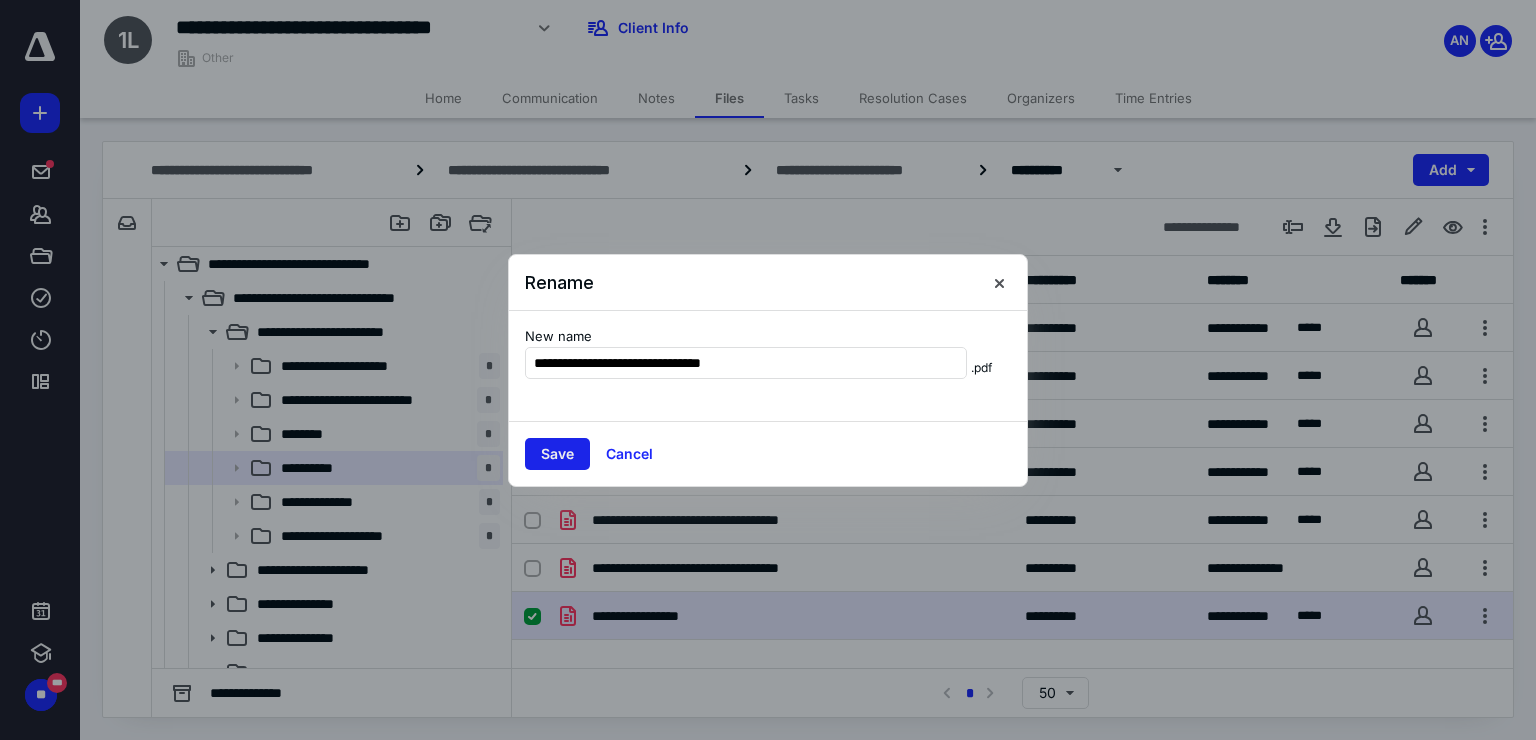 type on "**********" 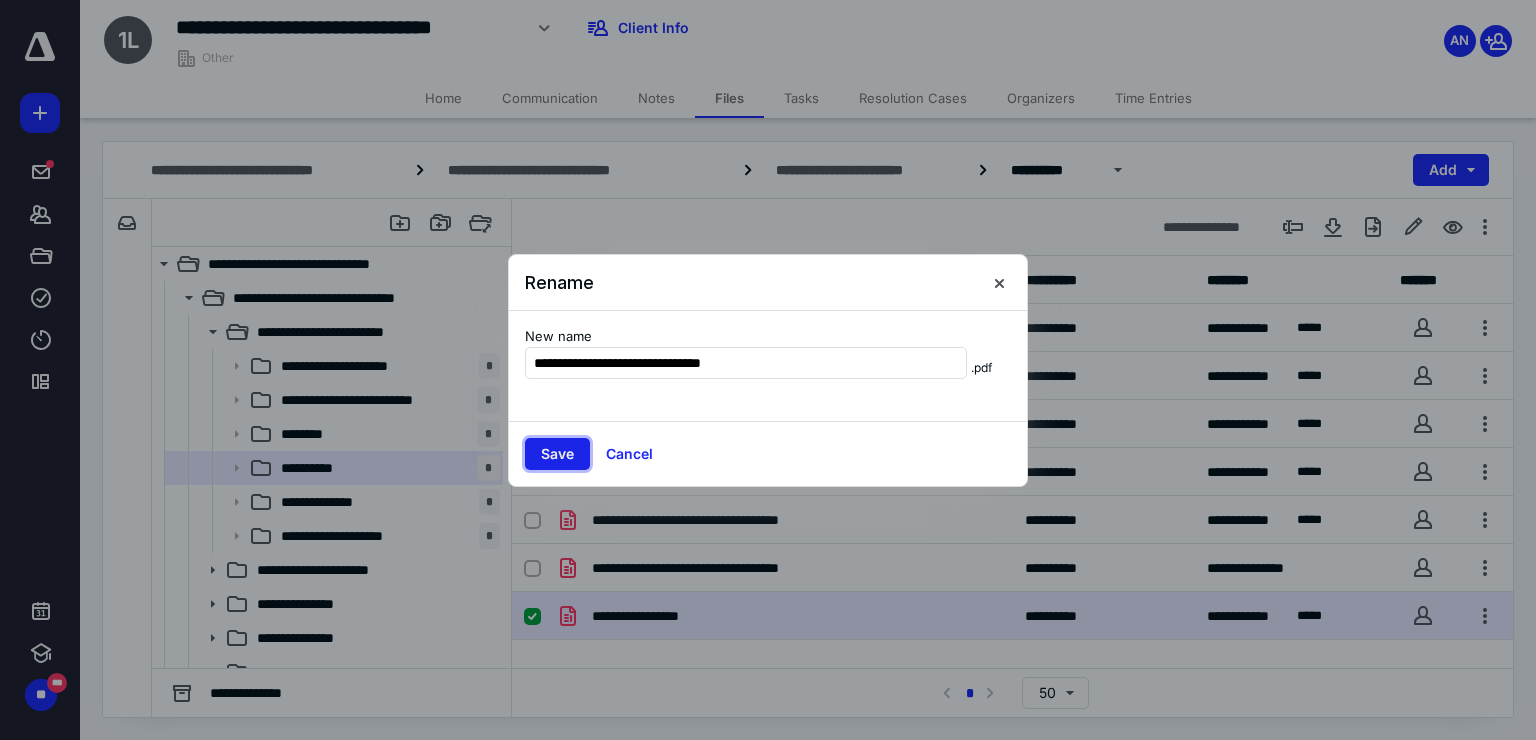 click on "Save" at bounding box center (557, 454) 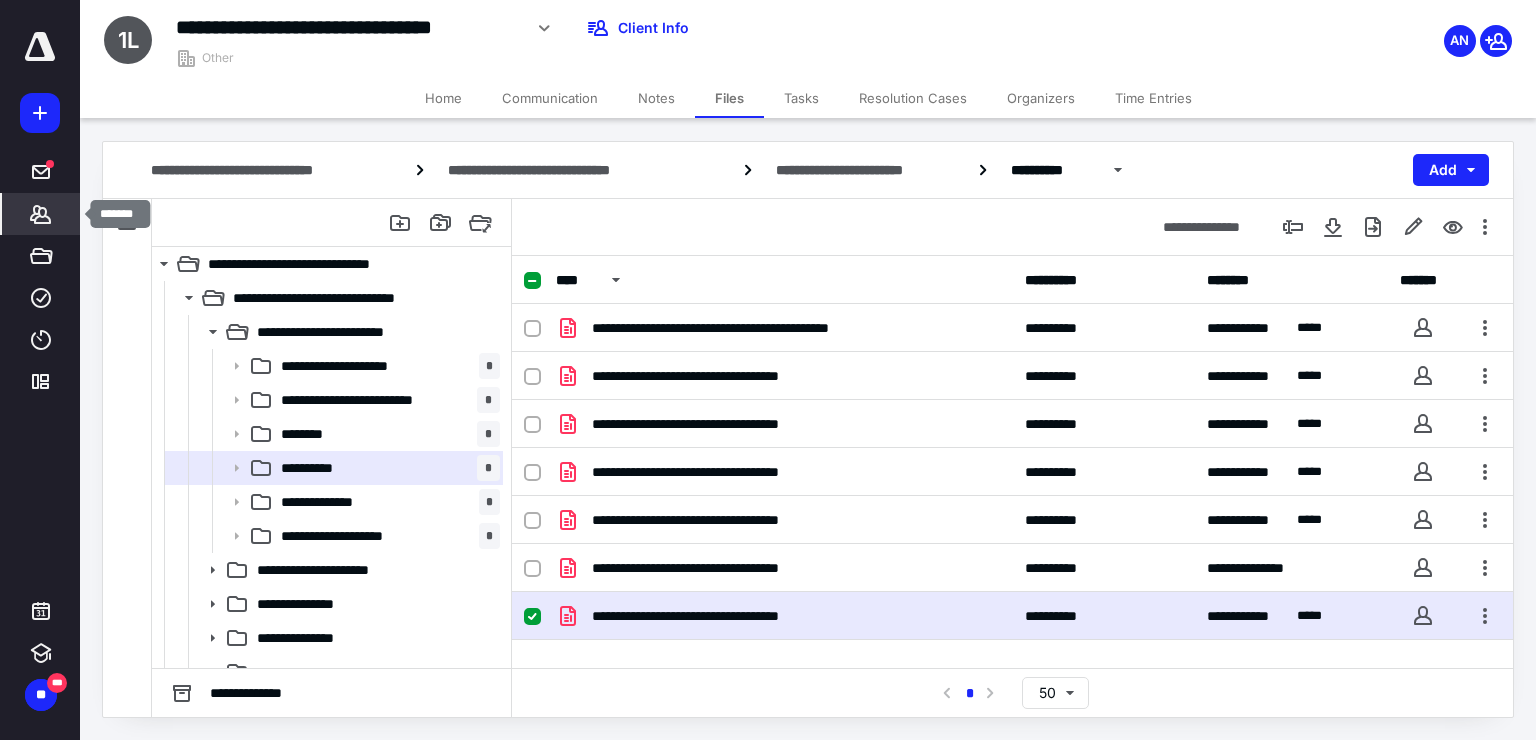 click 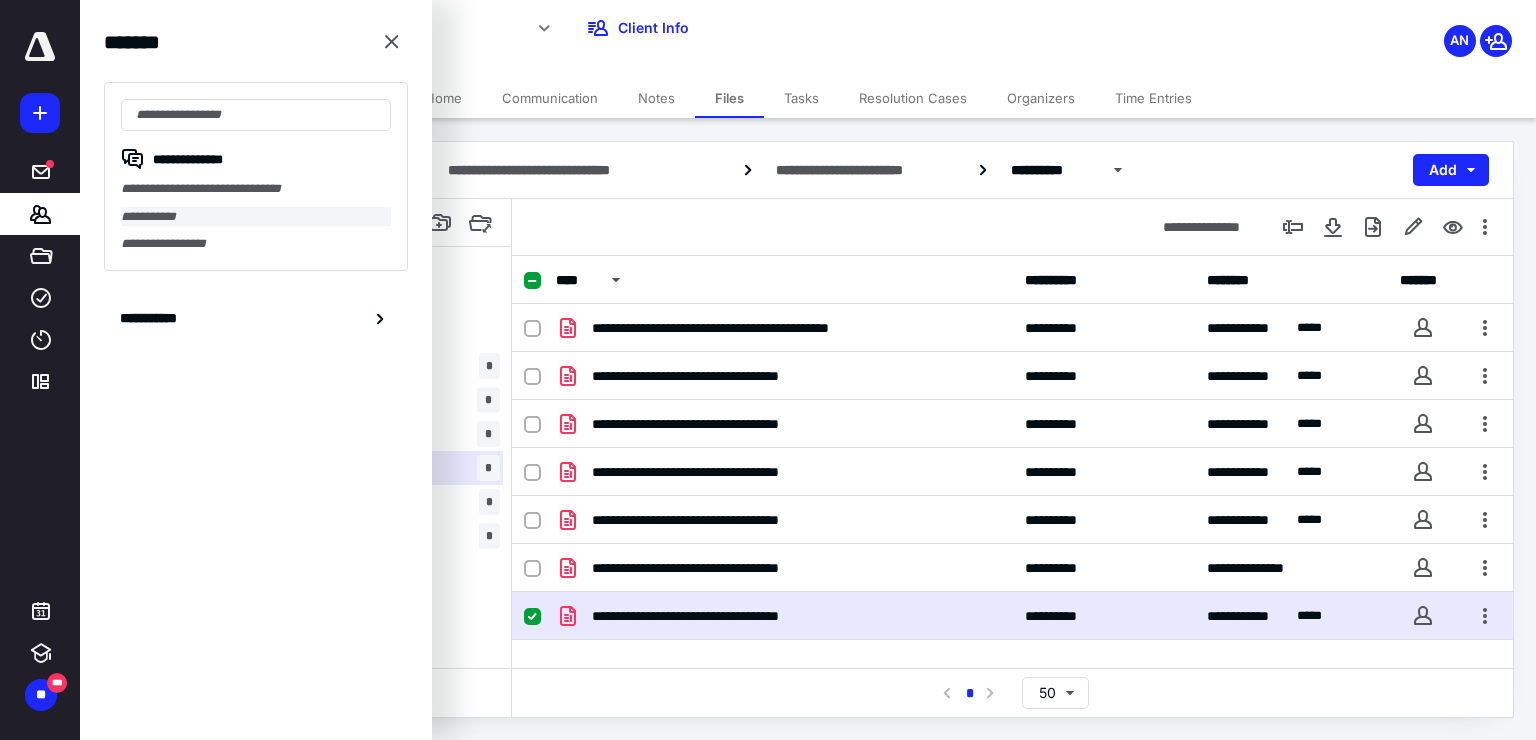 click on "**********" at bounding box center [256, 217] 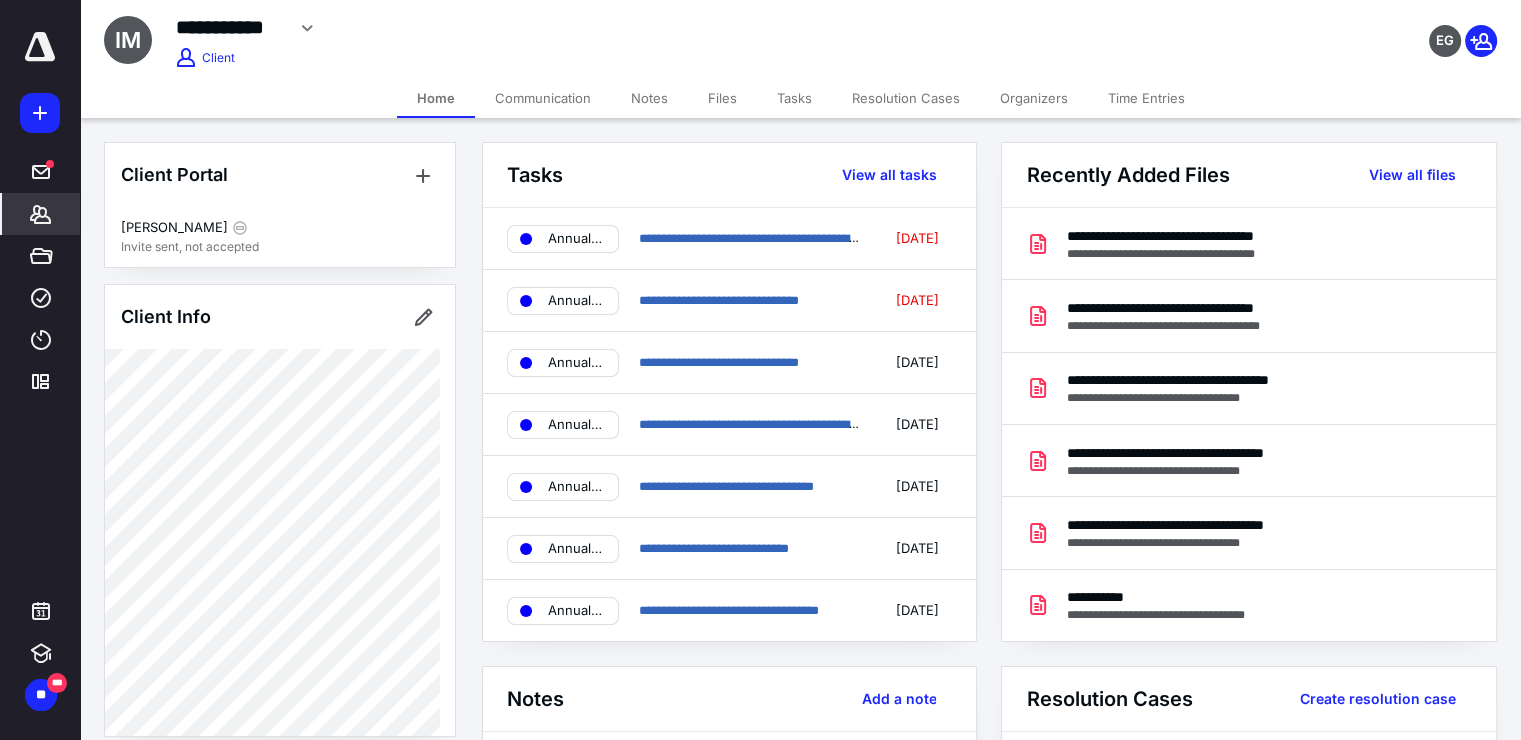 click on "Files" at bounding box center (722, 98) 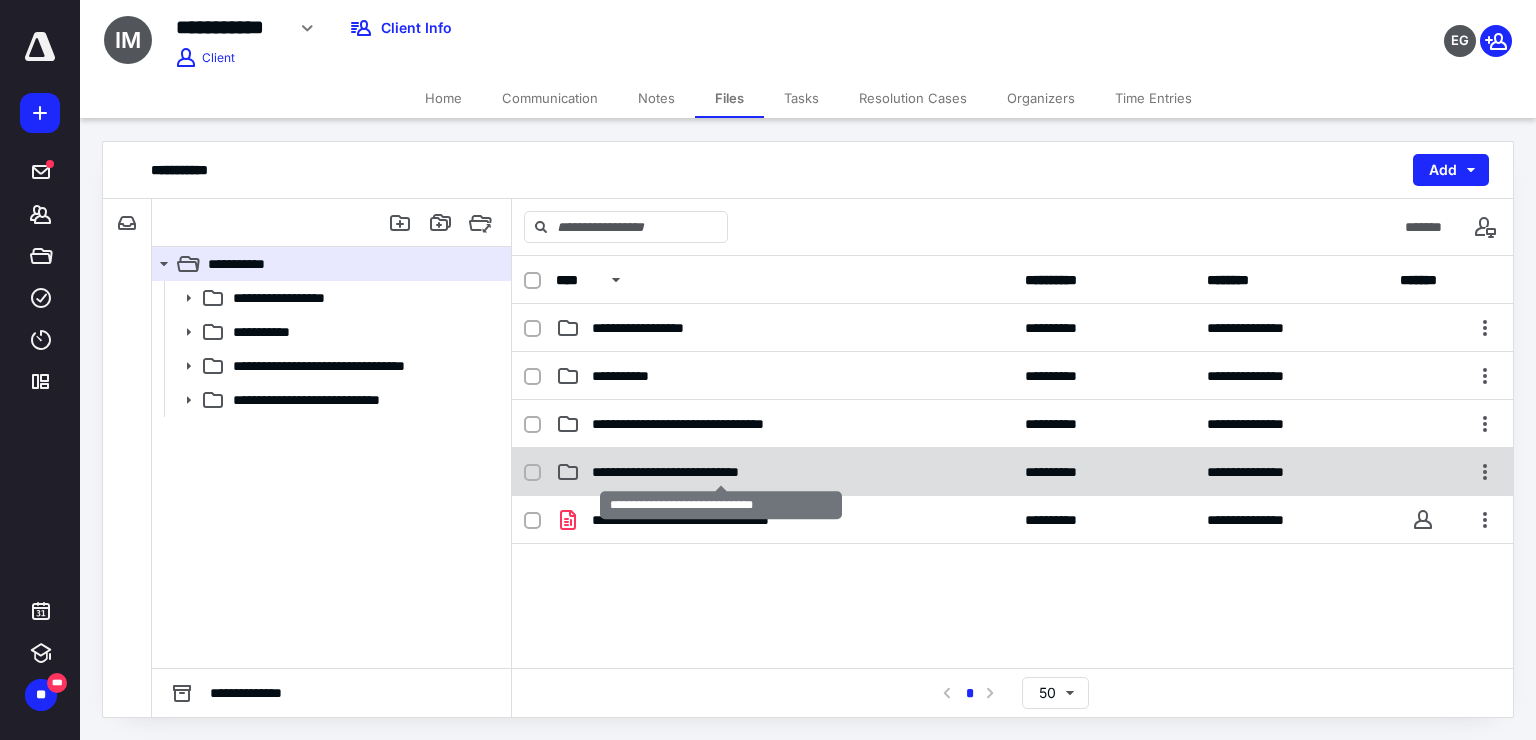 click on "**********" at bounding box center [721, 472] 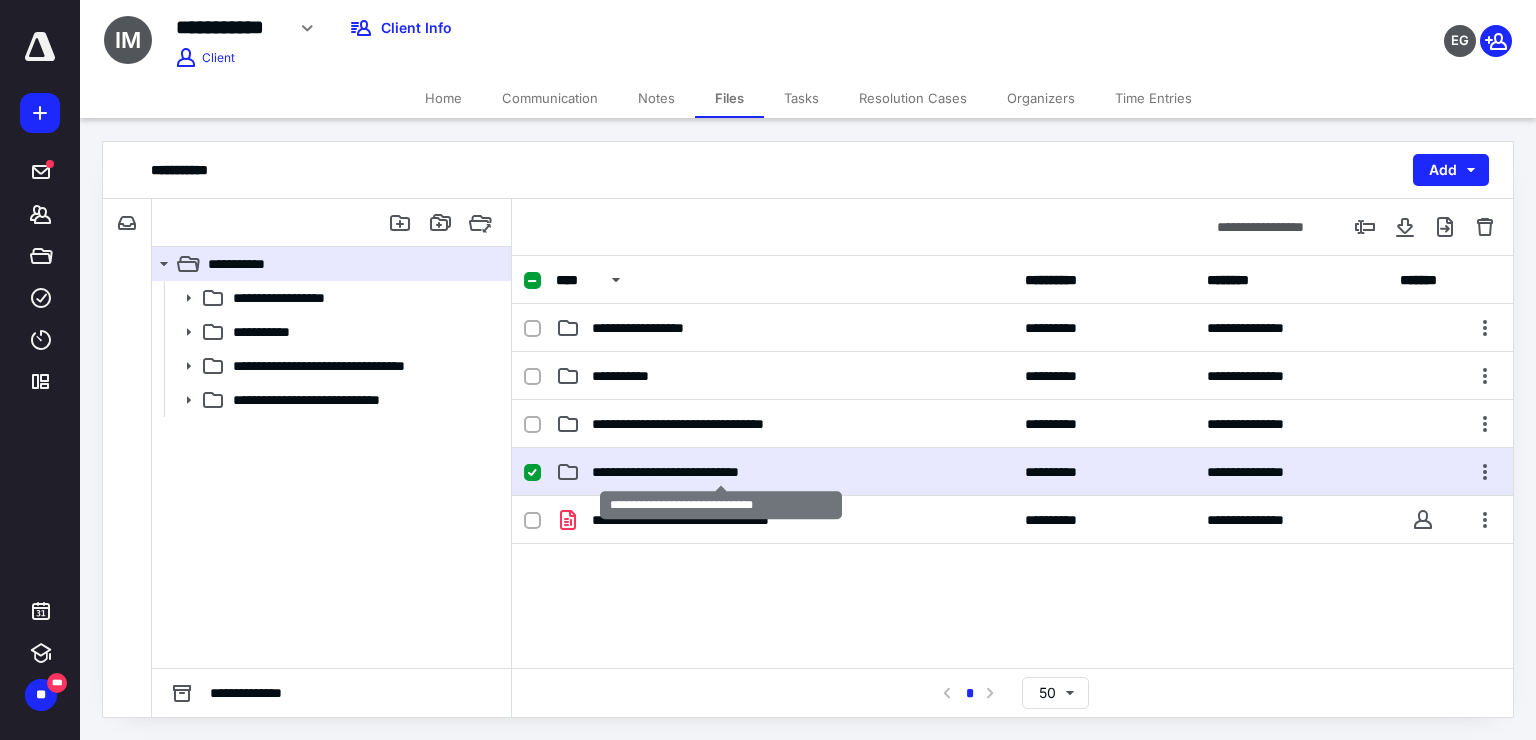click on "**********" at bounding box center [721, 472] 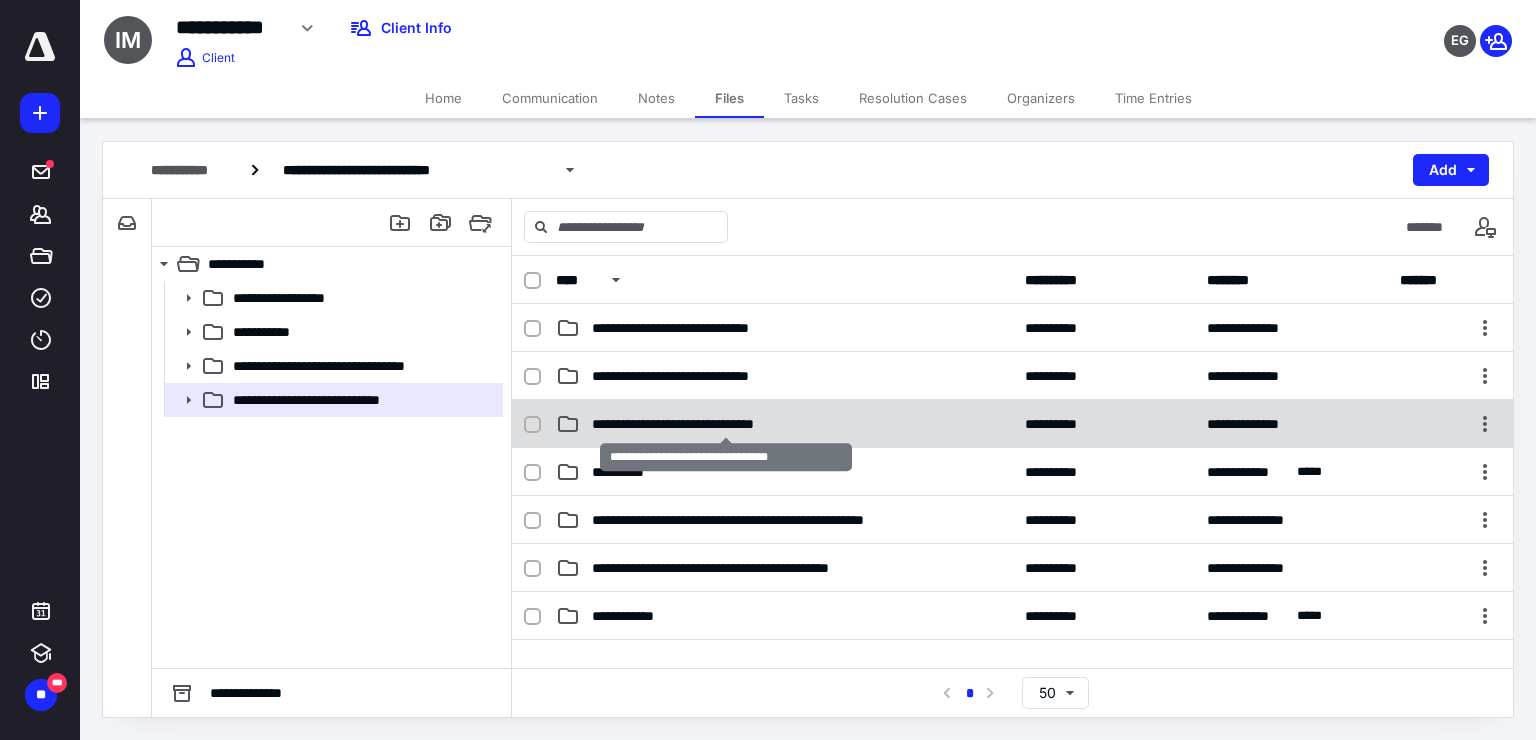 click on "**********" at bounding box center [726, 424] 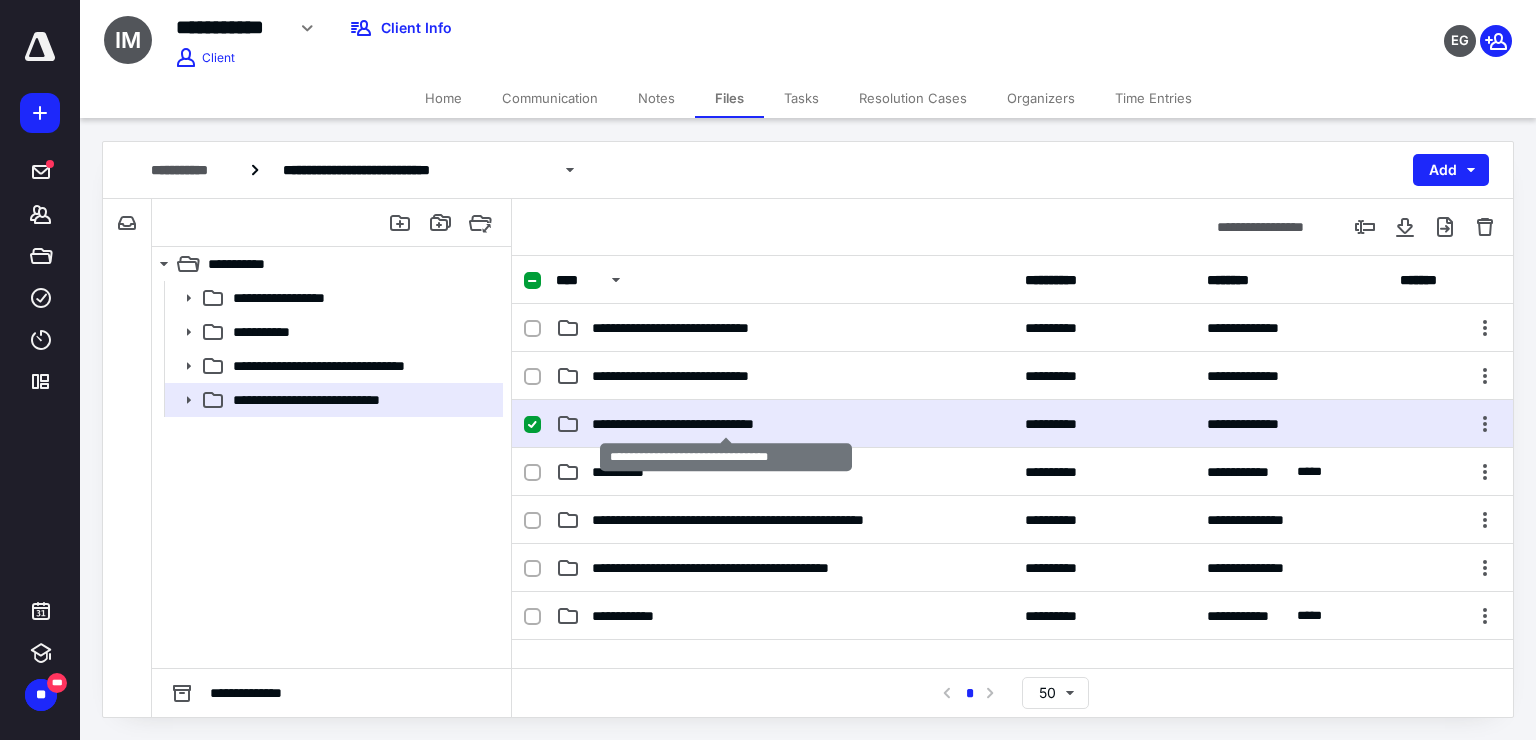 click on "**********" at bounding box center [726, 424] 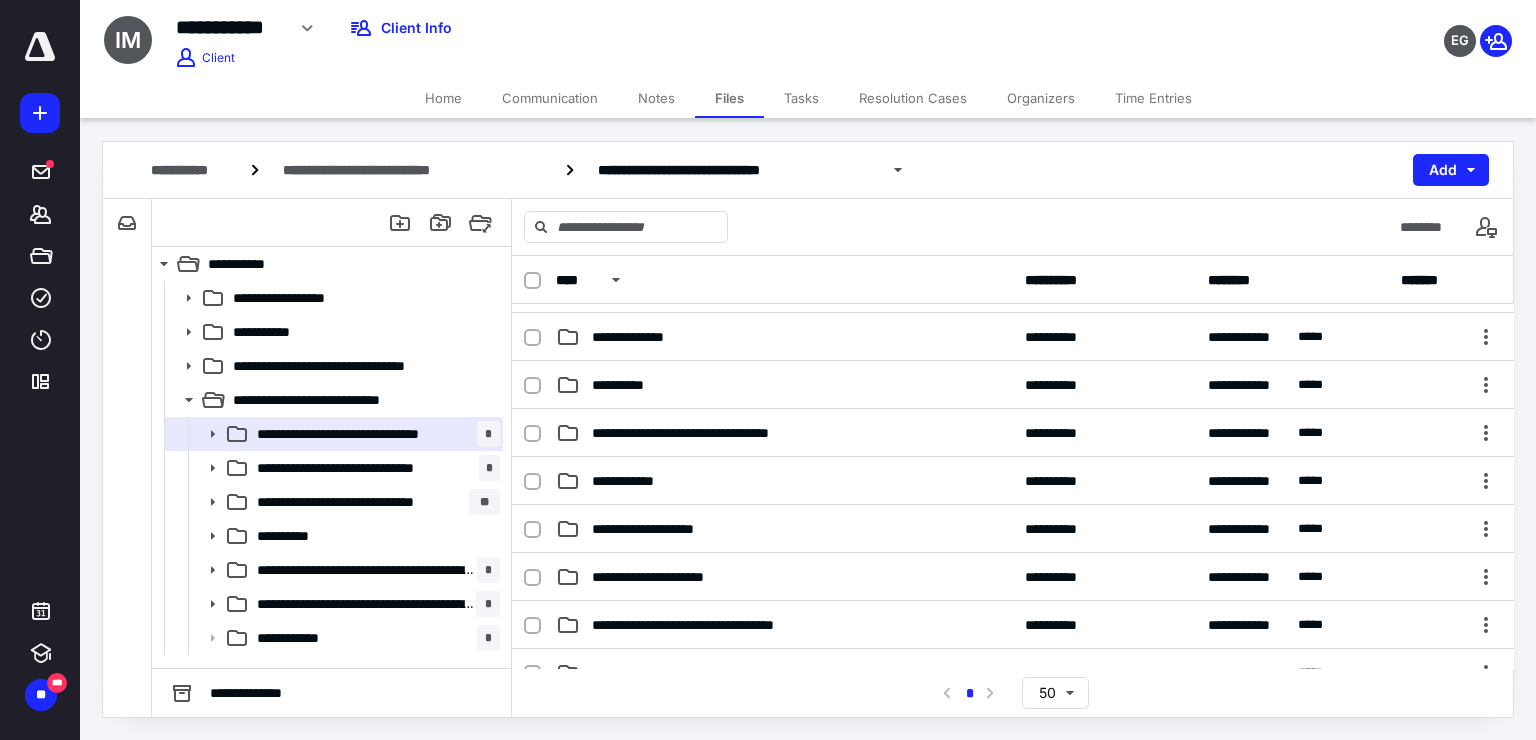 scroll, scrollTop: 326, scrollLeft: 0, axis: vertical 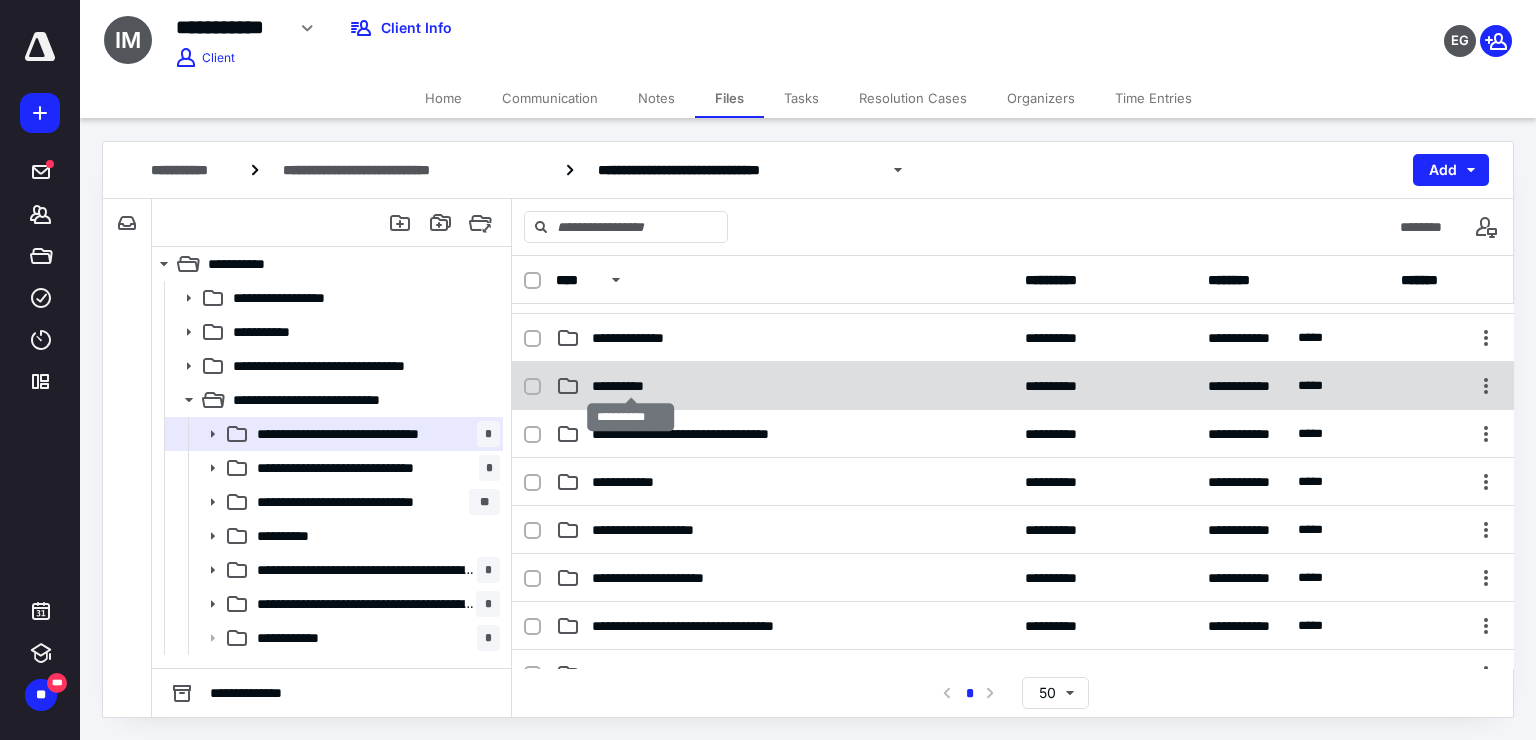 click on "**********" at bounding box center (631, 386) 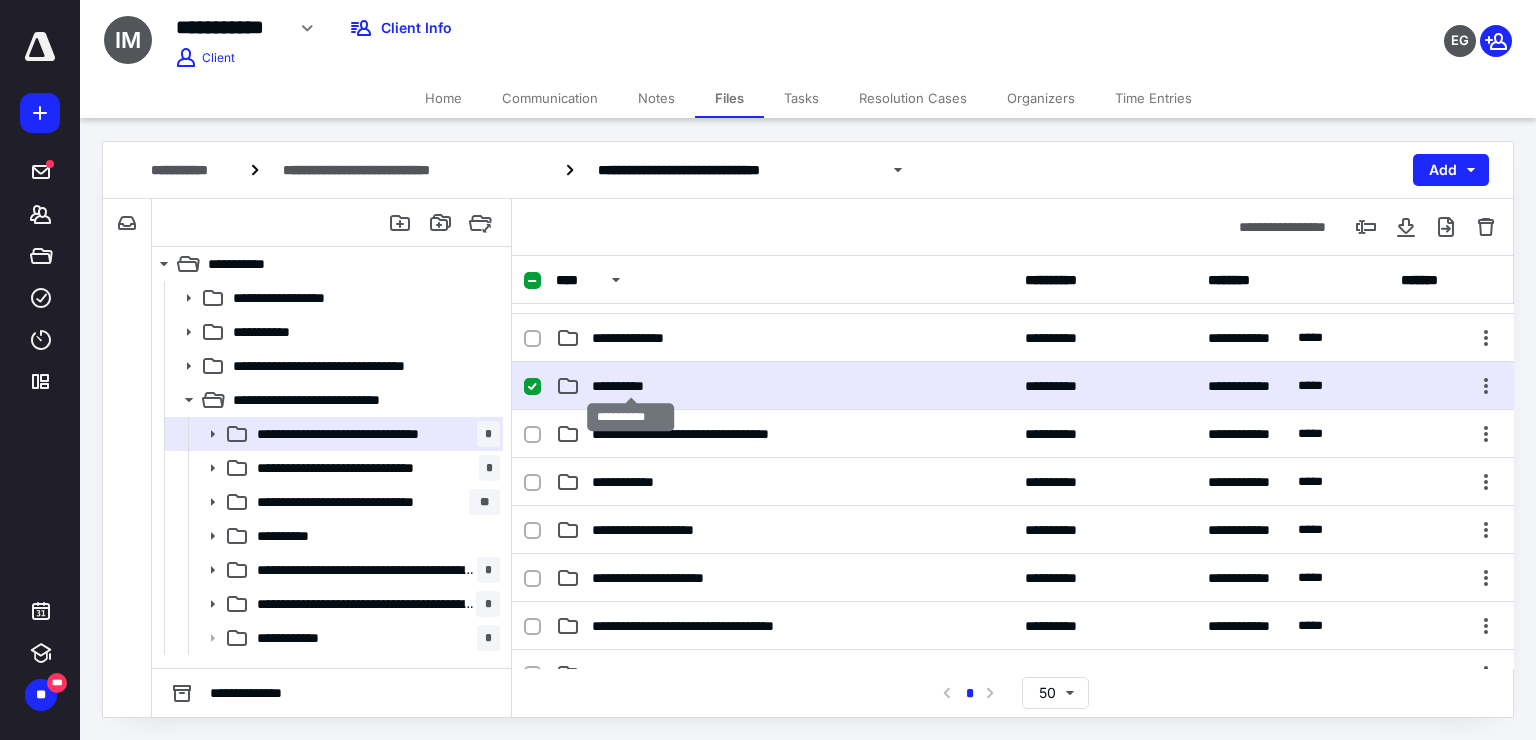 click on "**********" at bounding box center [631, 386] 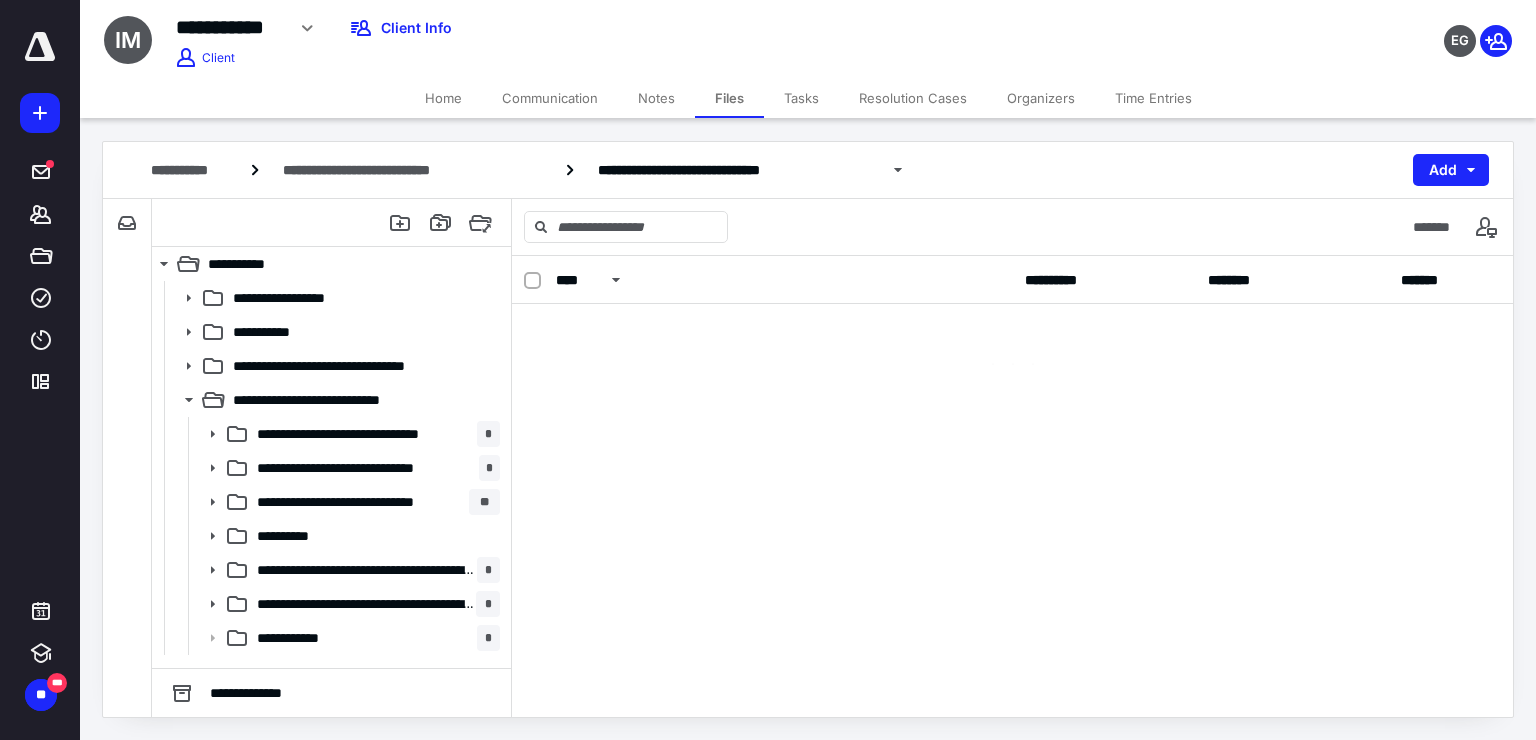 scroll, scrollTop: 0, scrollLeft: 0, axis: both 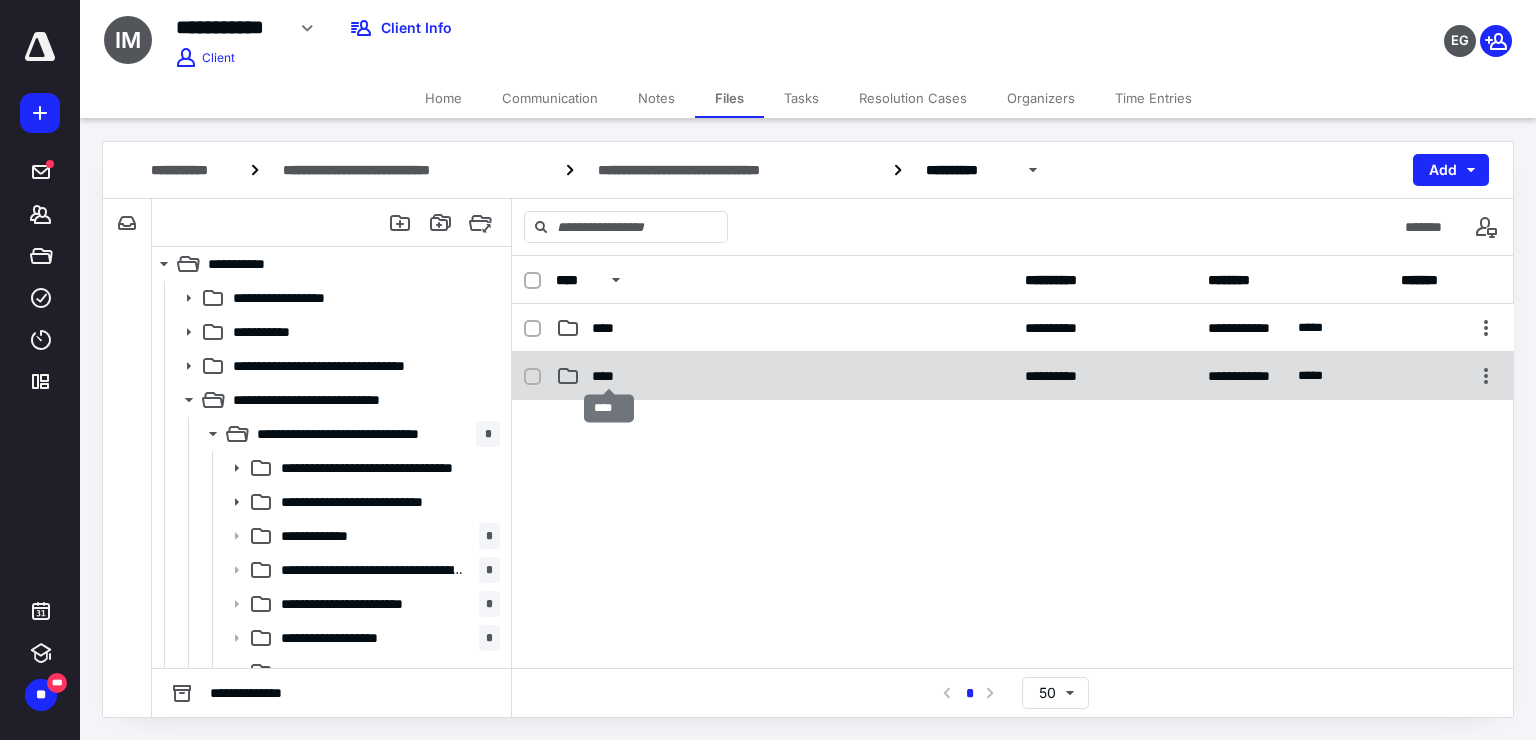 click on "****" at bounding box center (609, 376) 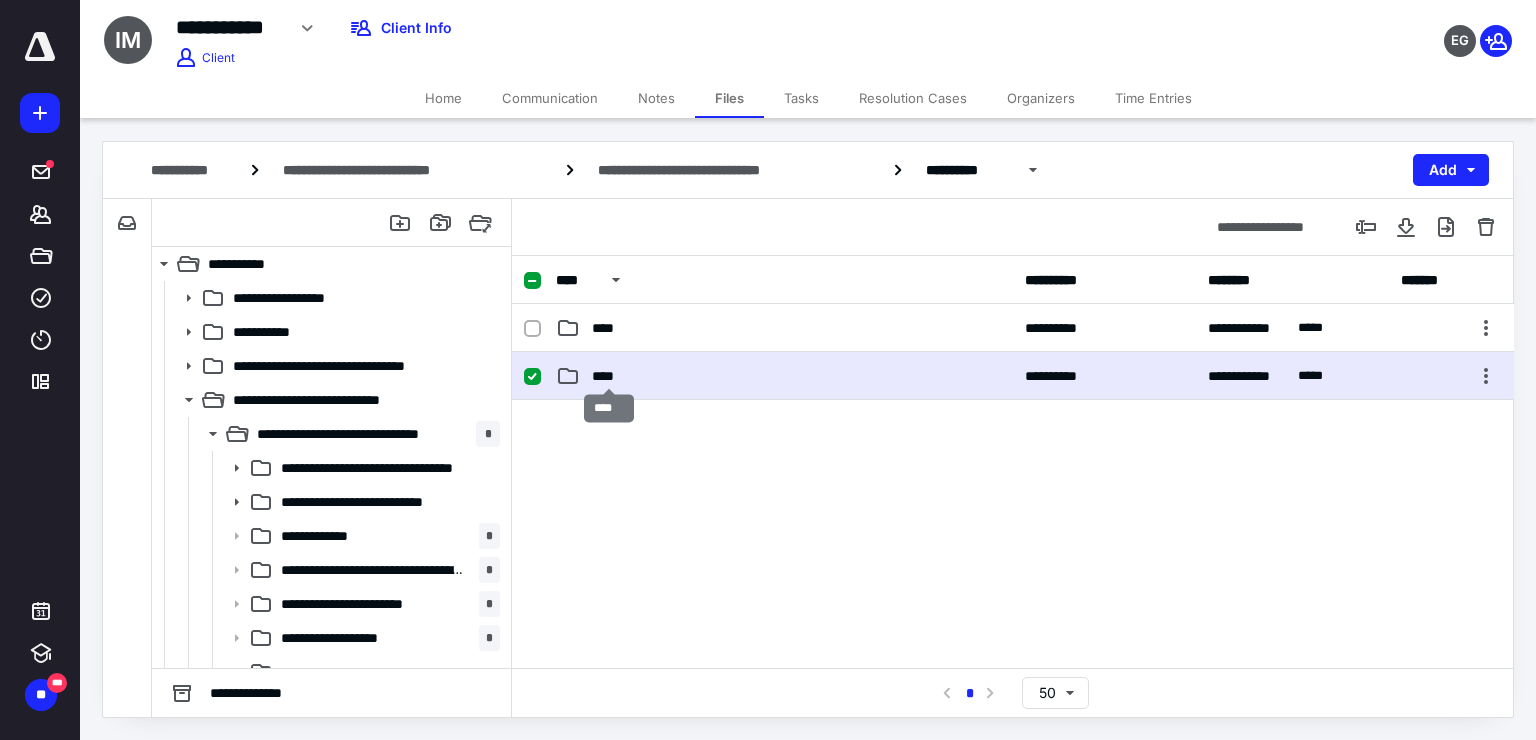 click on "****" at bounding box center [609, 376] 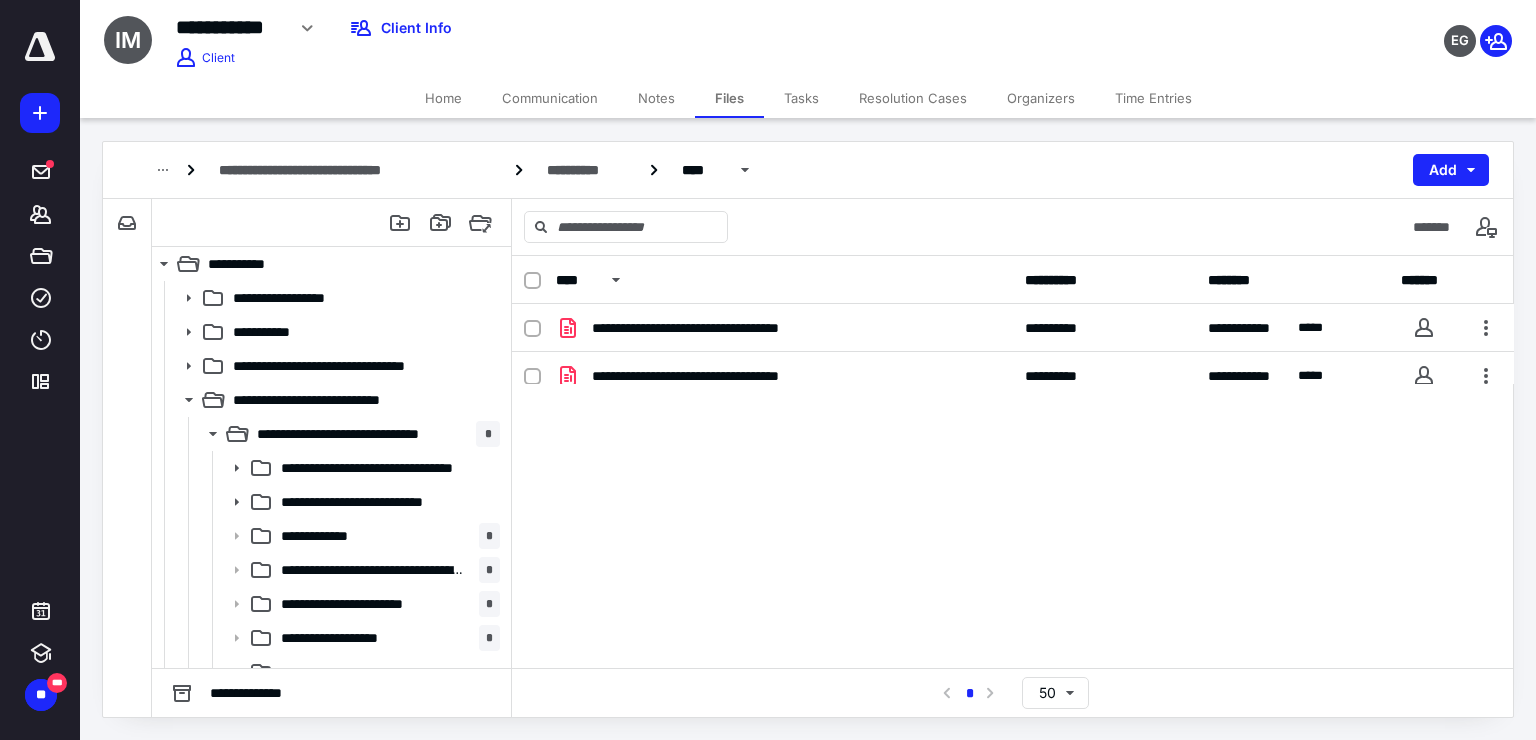 scroll, scrollTop: 0, scrollLeft: 0, axis: both 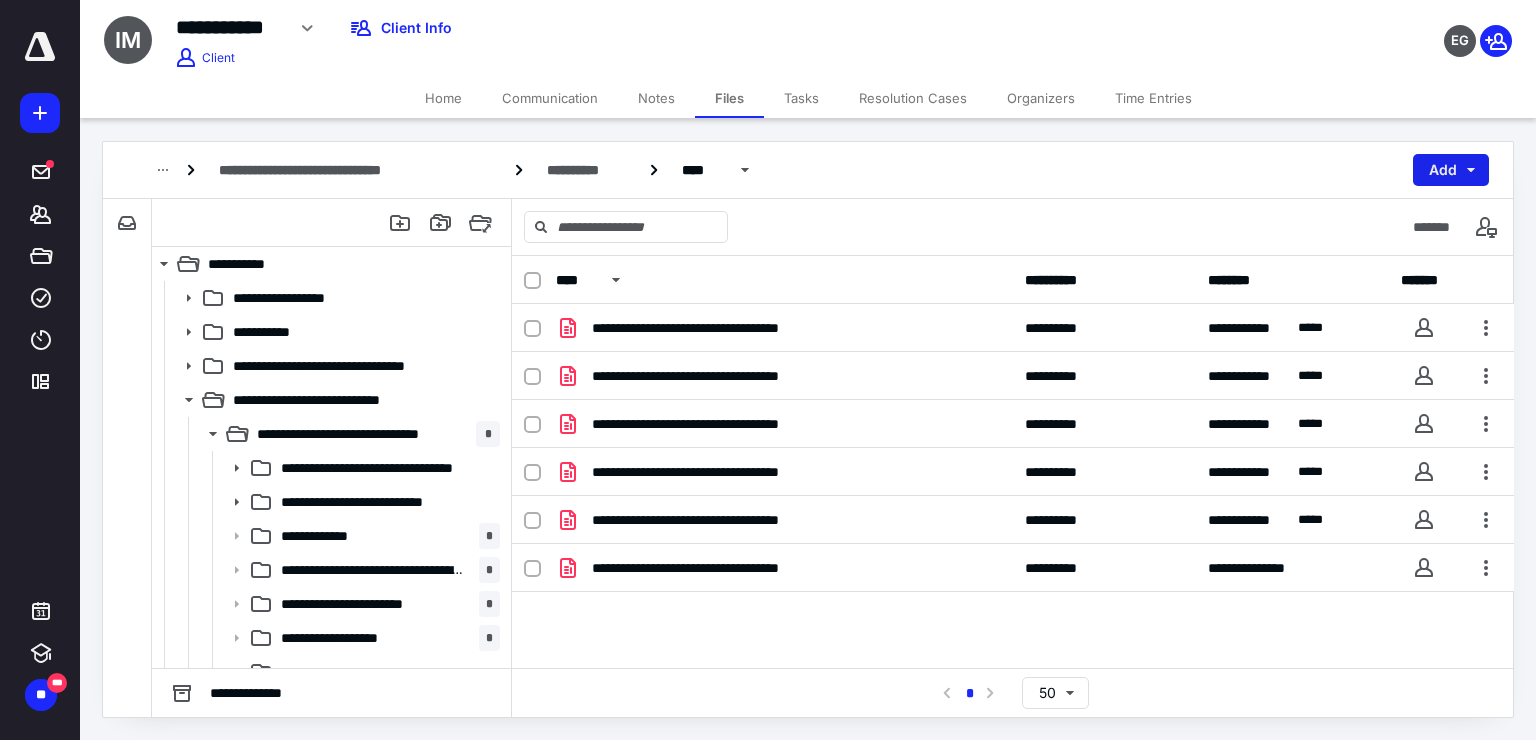 click on "Add" at bounding box center [1451, 170] 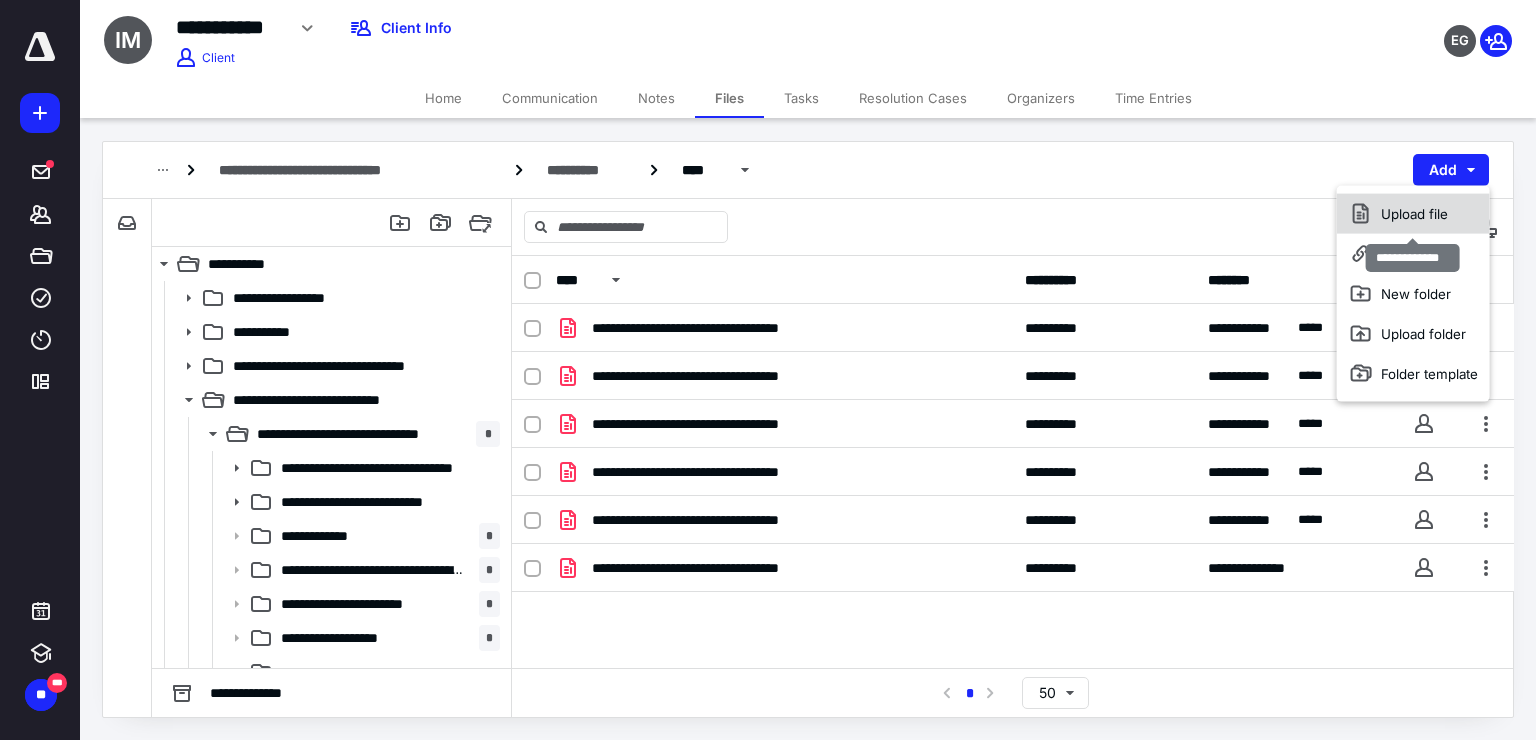 click on "Upload file" at bounding box center [1413, 214] 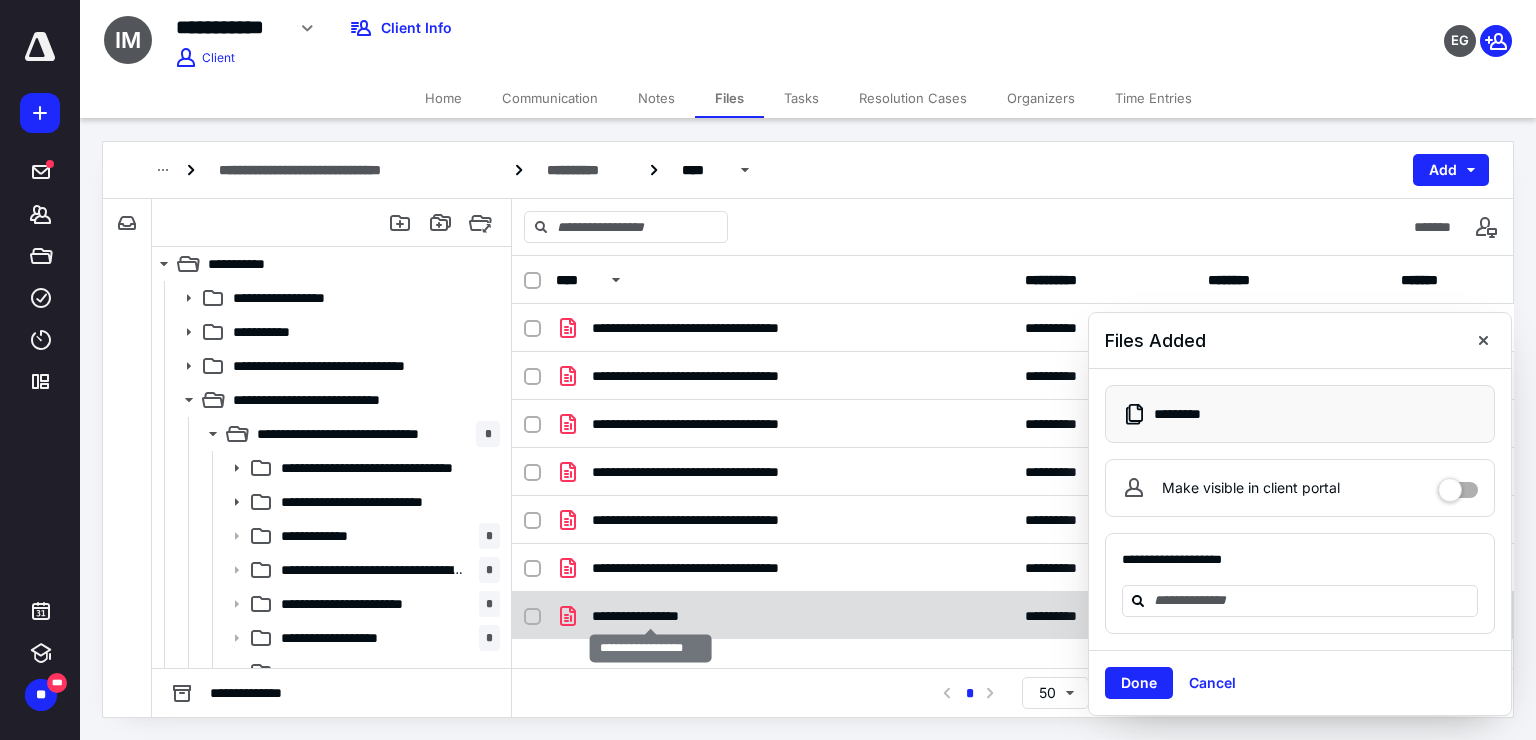 checkbox on "true" 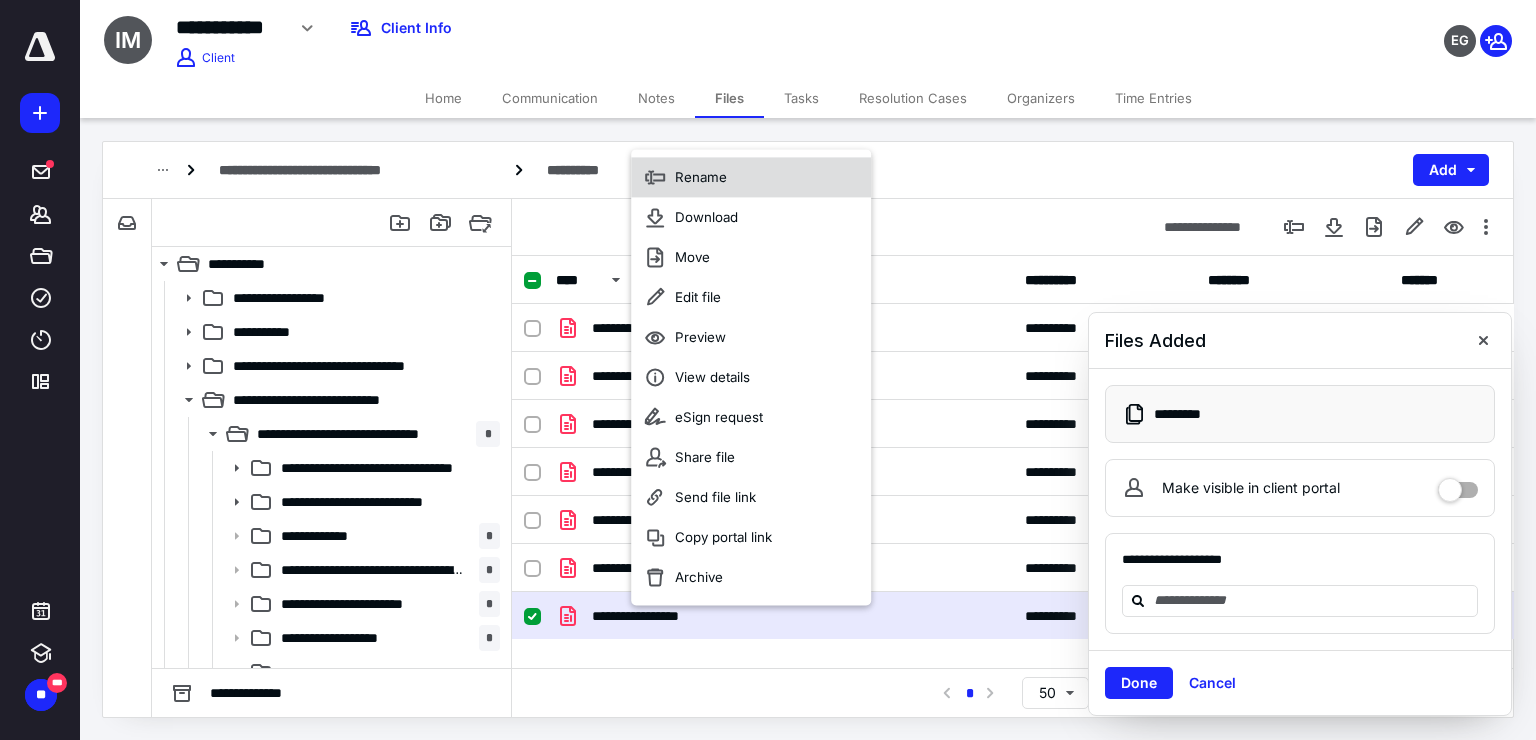 click on "Rename" at bounding box center (751, 177) 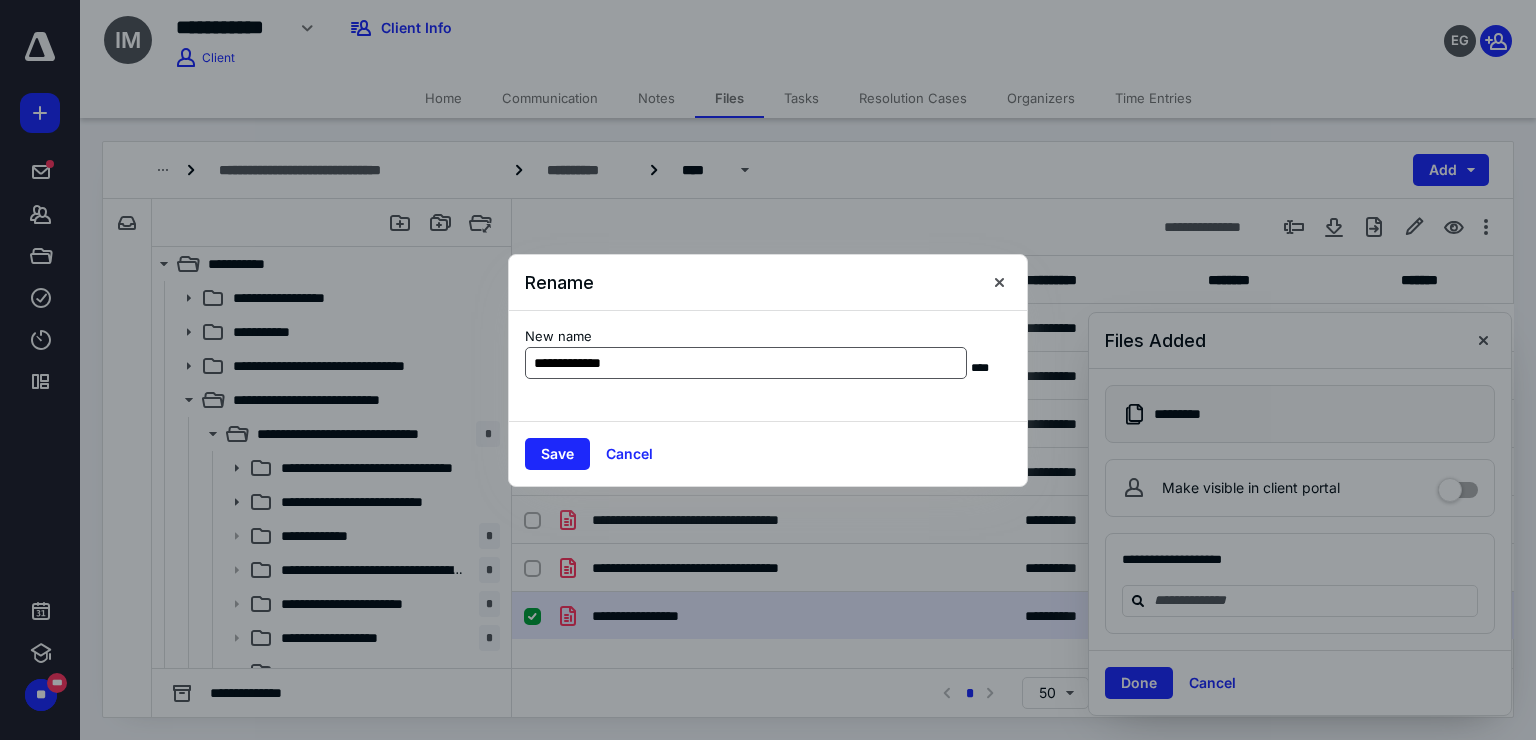 click on "**********" at bounding box center [746, 363] 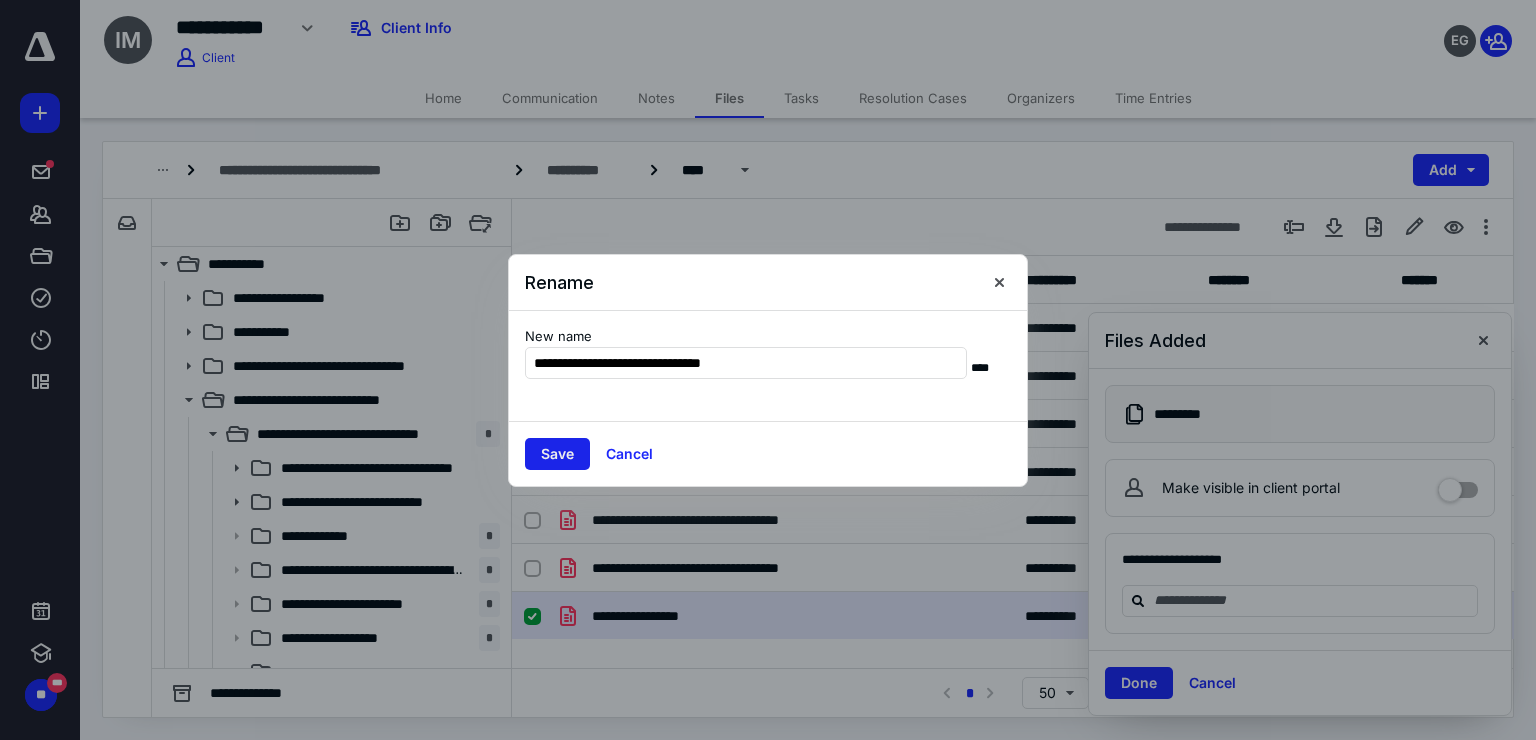 type on "**********" 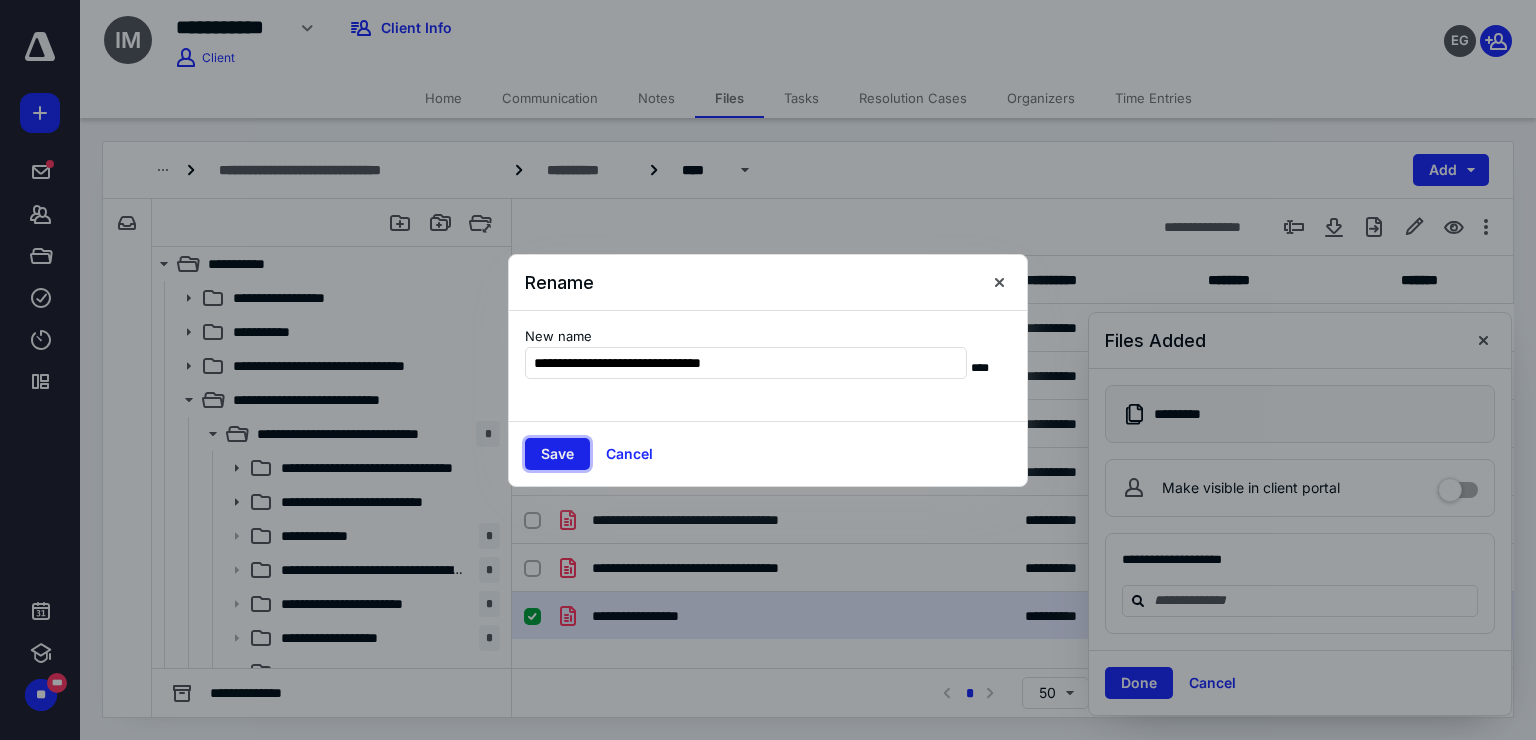 click on "Save" at bounding box center (557, 454) 